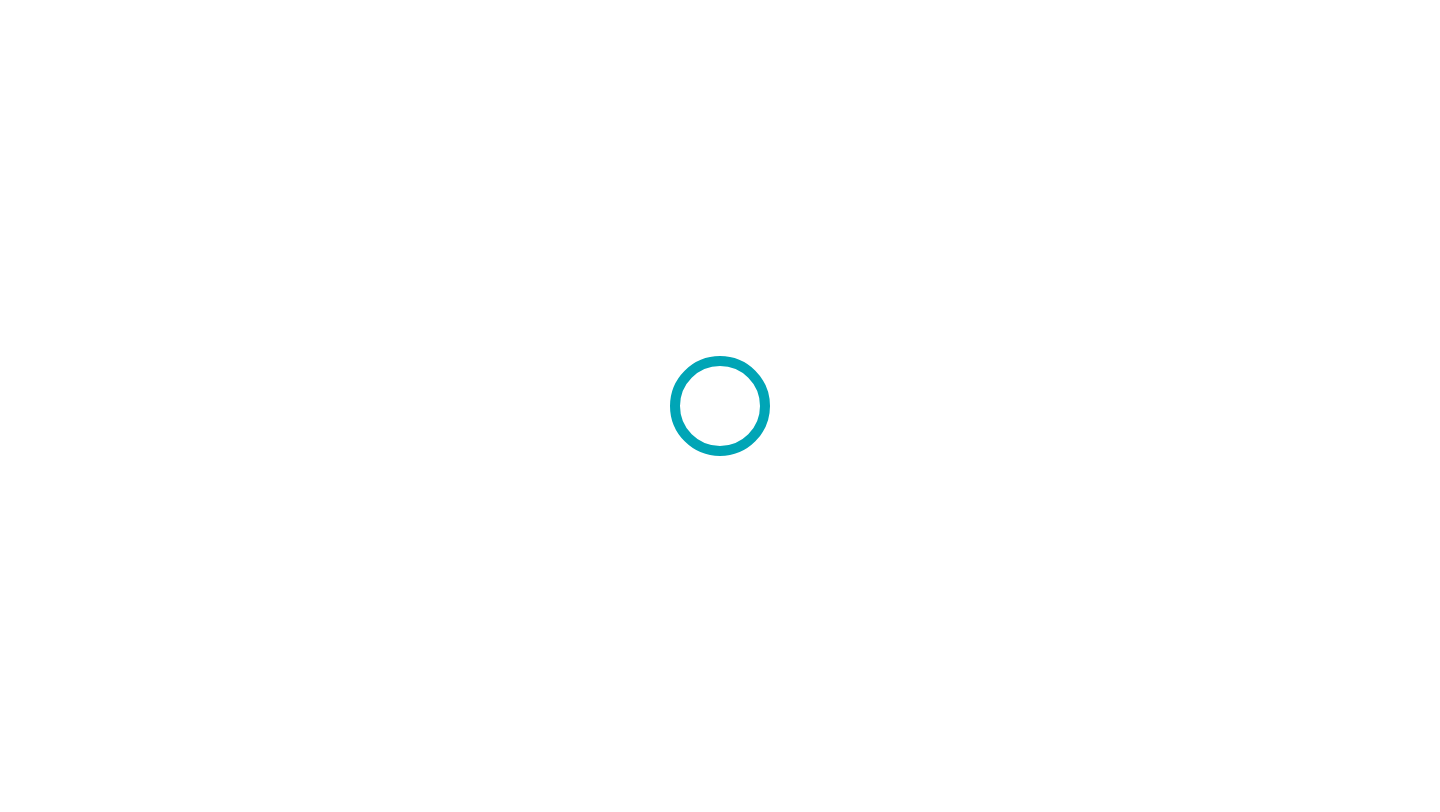 scroll, scrollTop: 0, scrollLeft: 0, axis: both 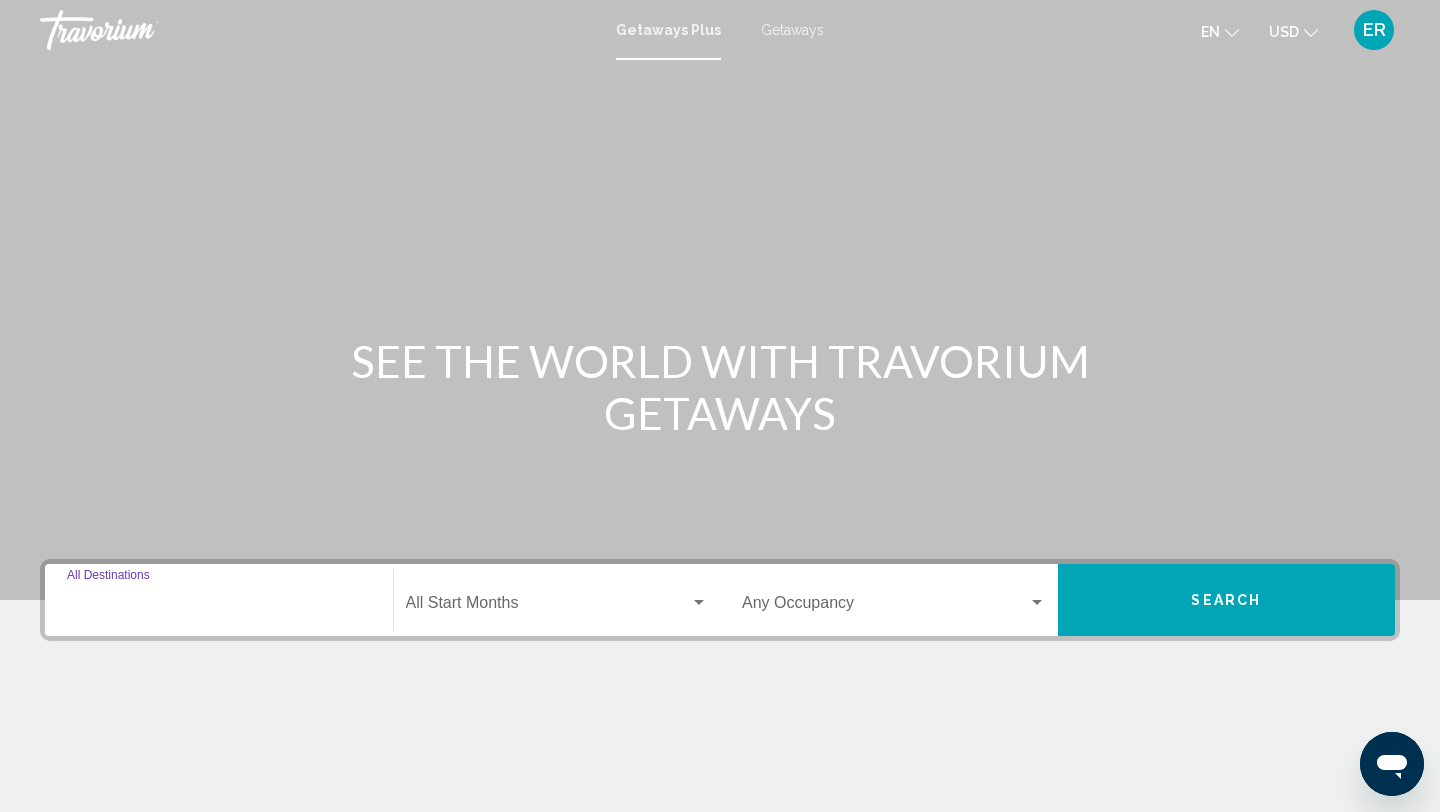 click on "Destination All Destinations" at bounding box center (219, 607) 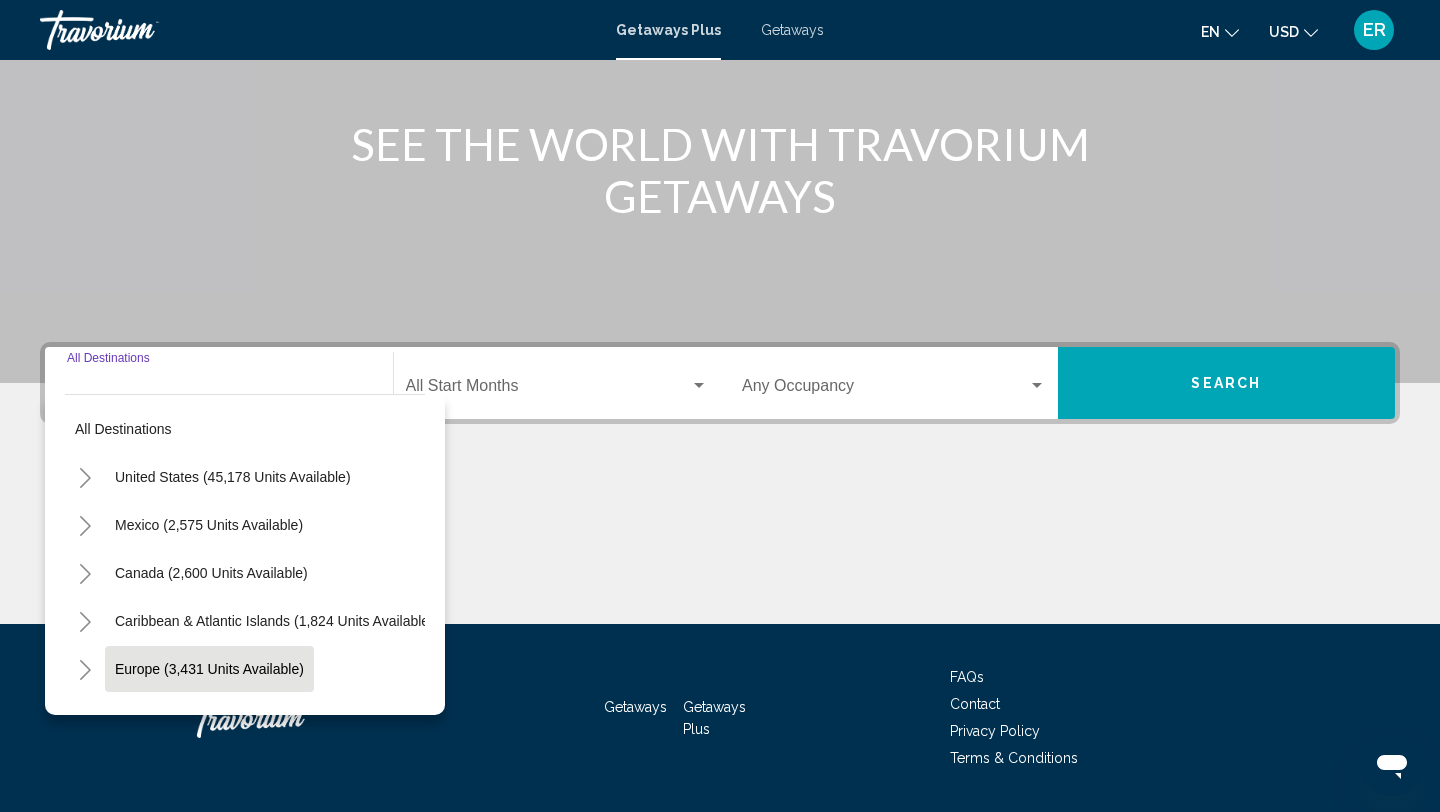scroll, scrollTop: 274, scrollLeft: 0, axis: vertical 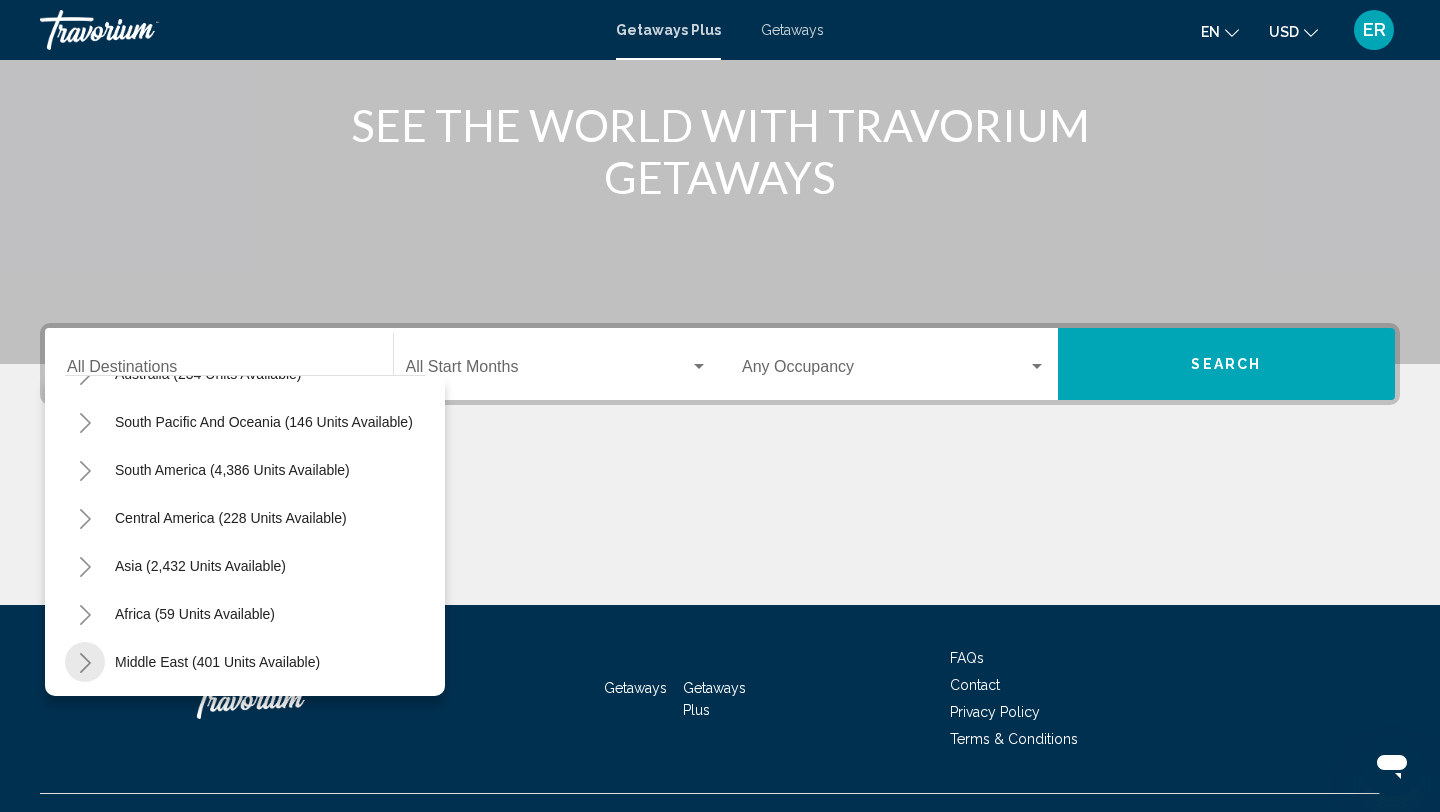 click 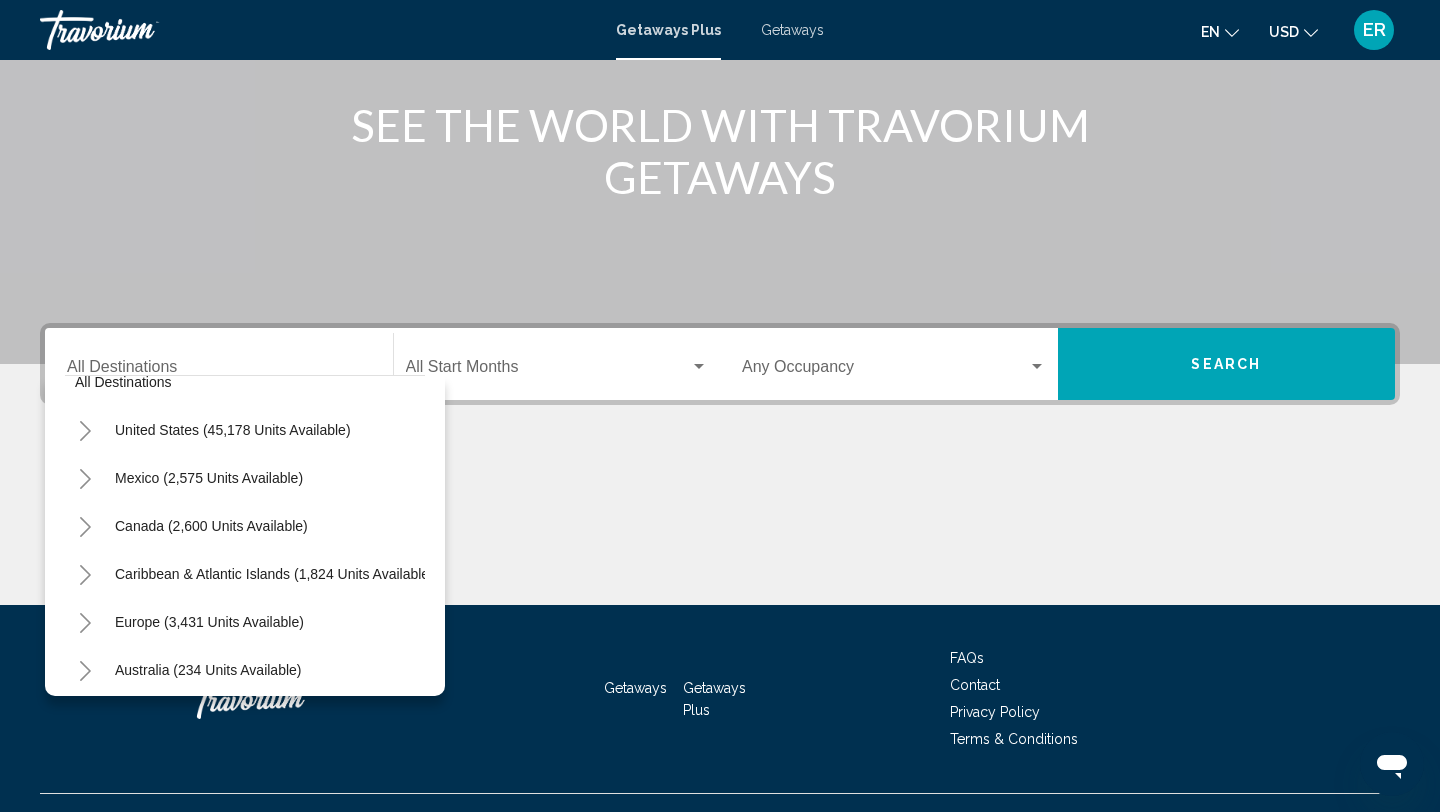 scroll, scrollTop: 0, scrollLeft: 0, axis: both 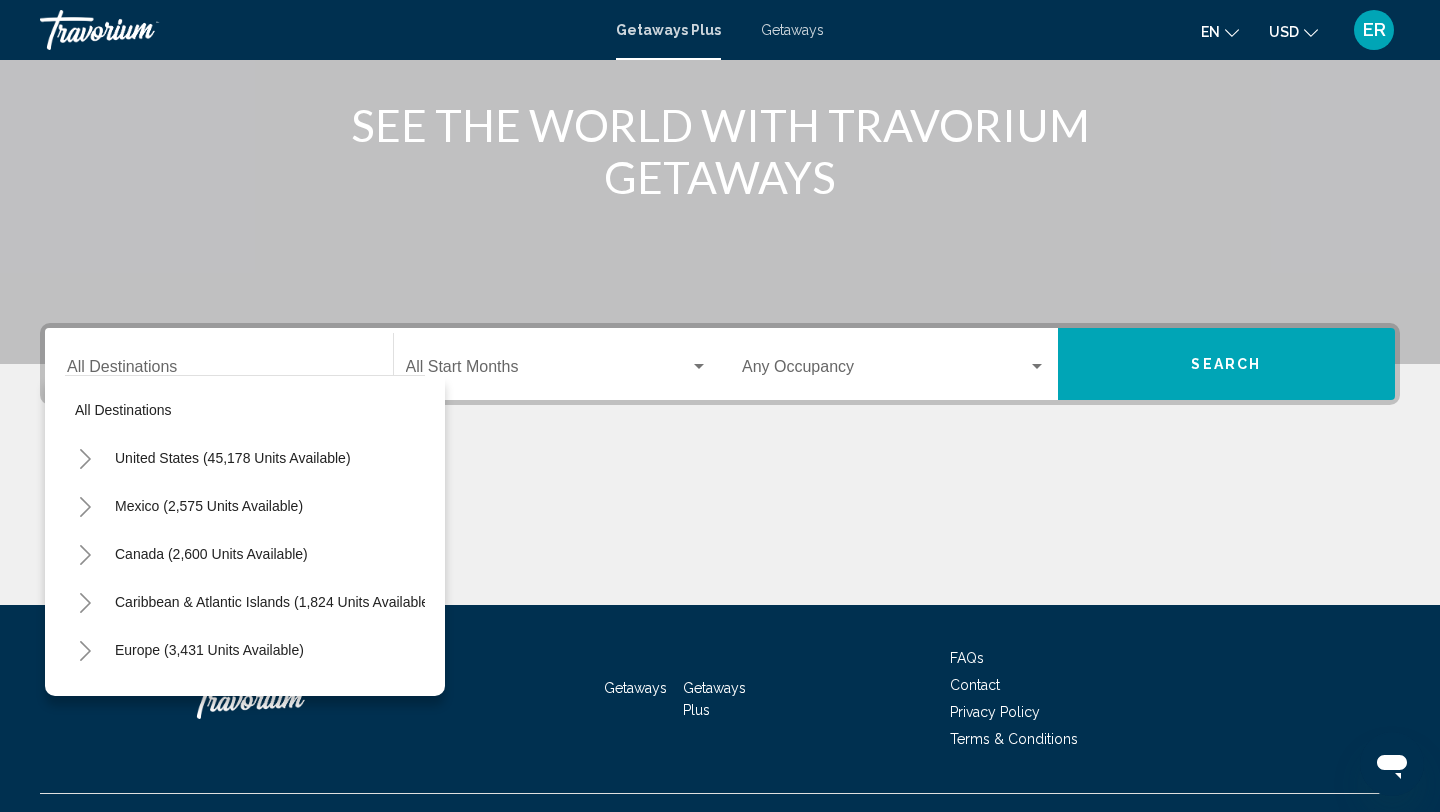 click 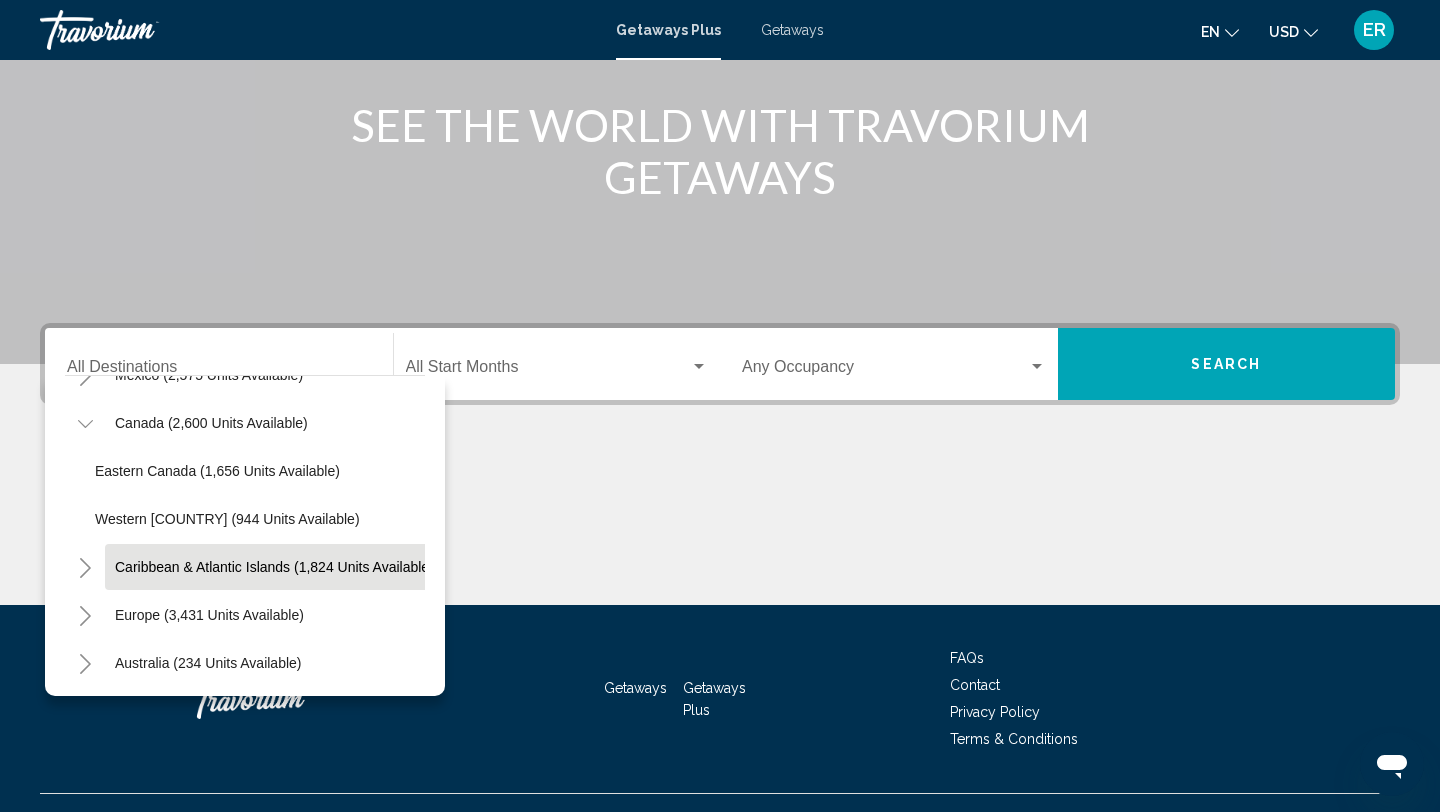 scroll, scrollTop: 121, scrollLeft: 0, axis: vertical 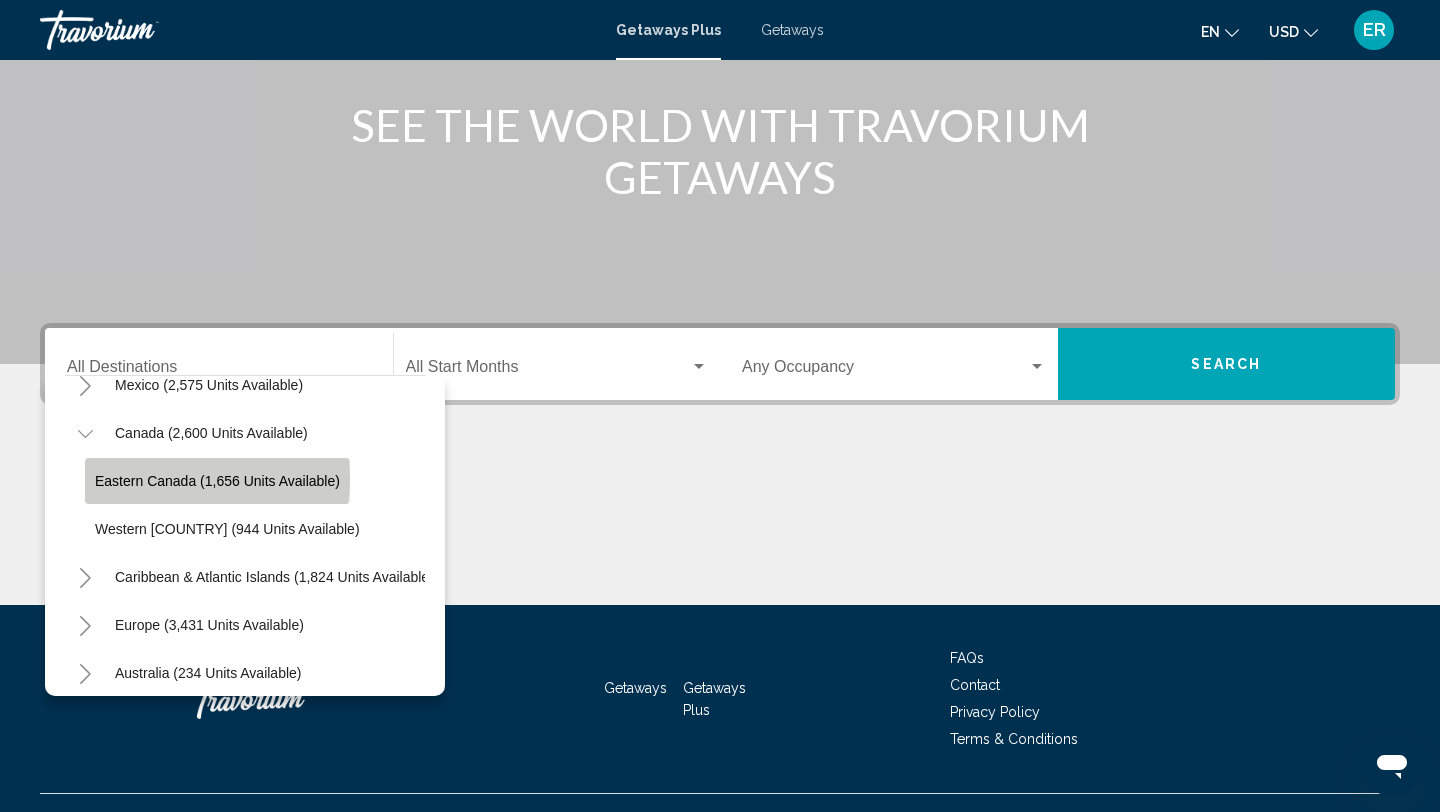click on "Eastern Canada (1,656 units available)" 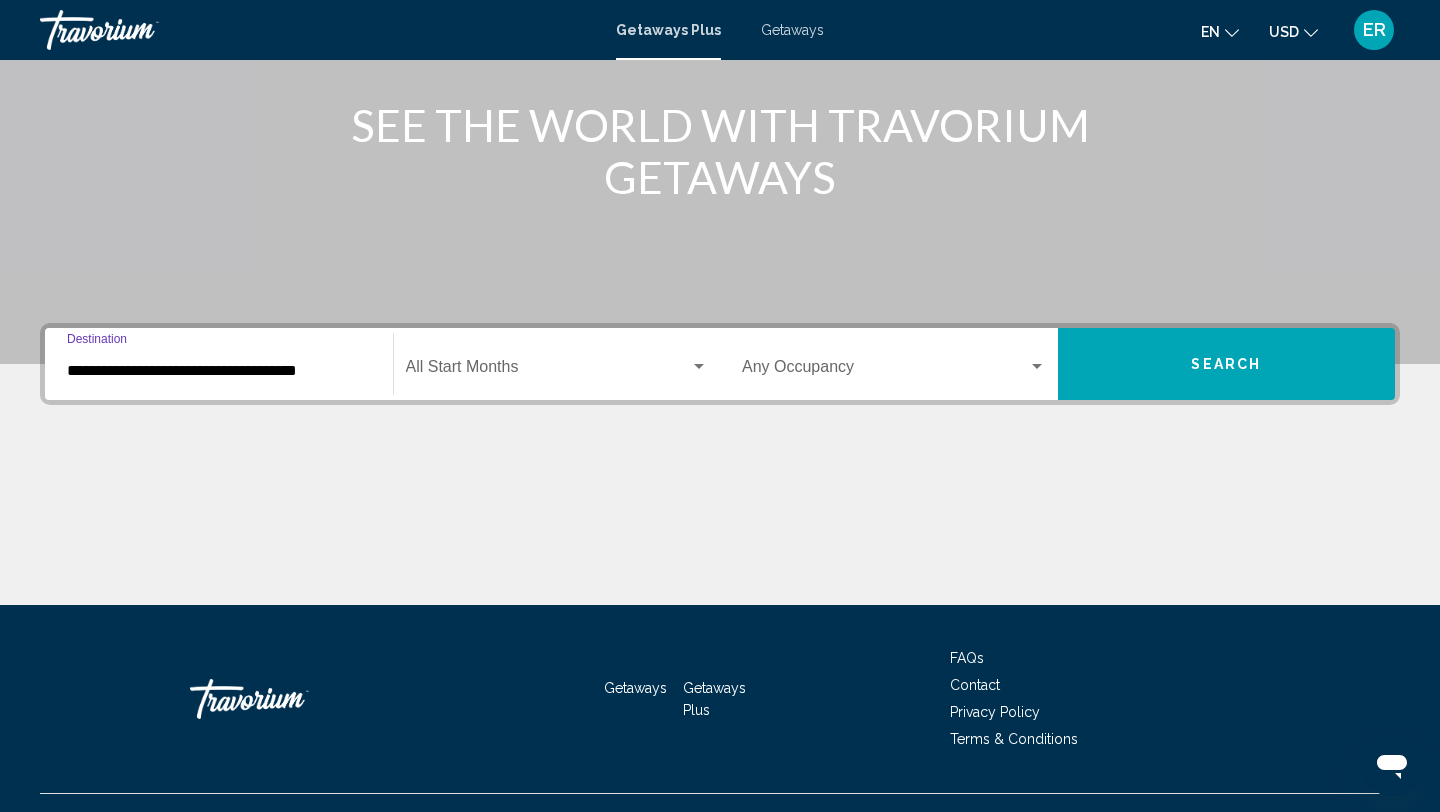 scroll, scrollTop: 274, scrollLeft: 0, axis: vertical 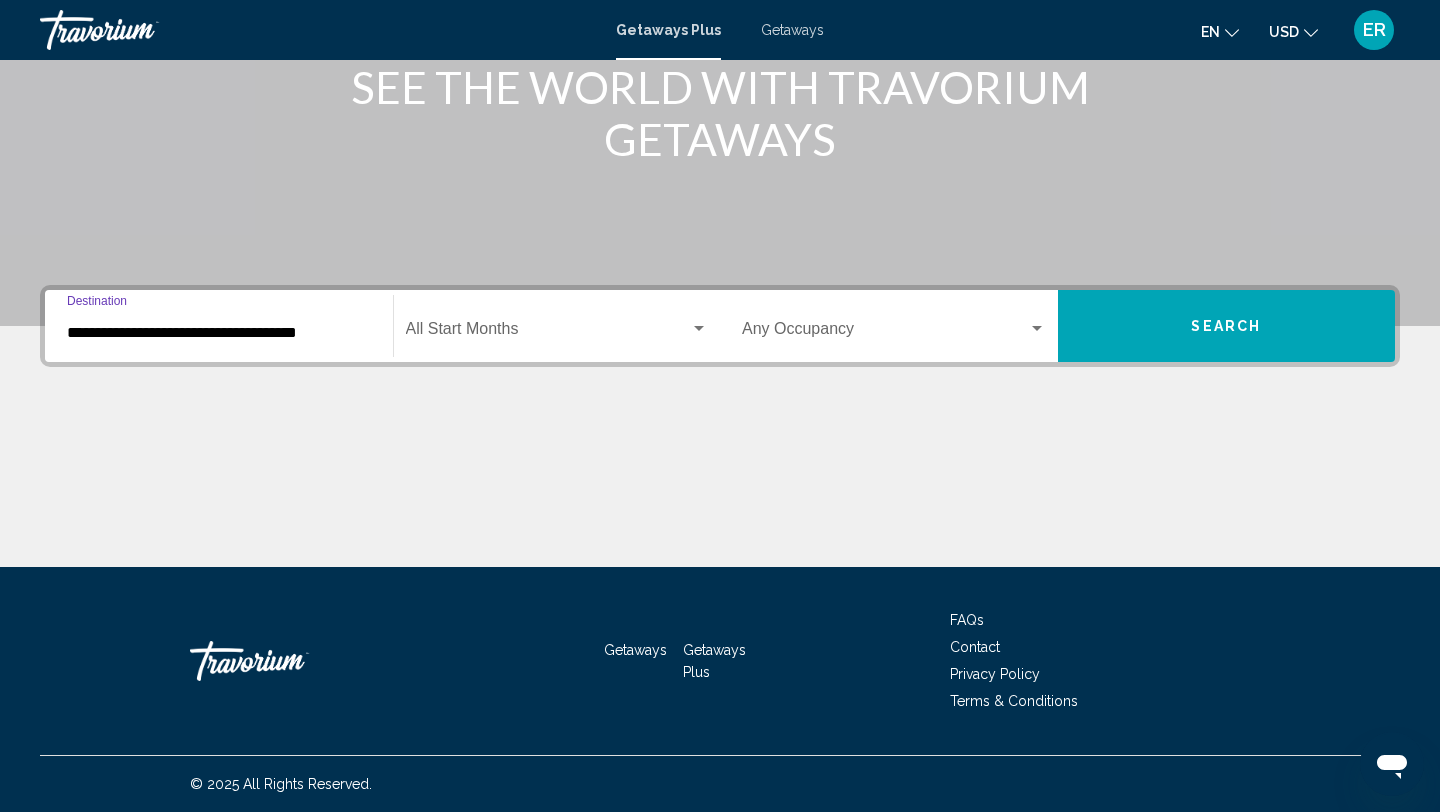 click on "Search" at bounding box center [1226, 327] 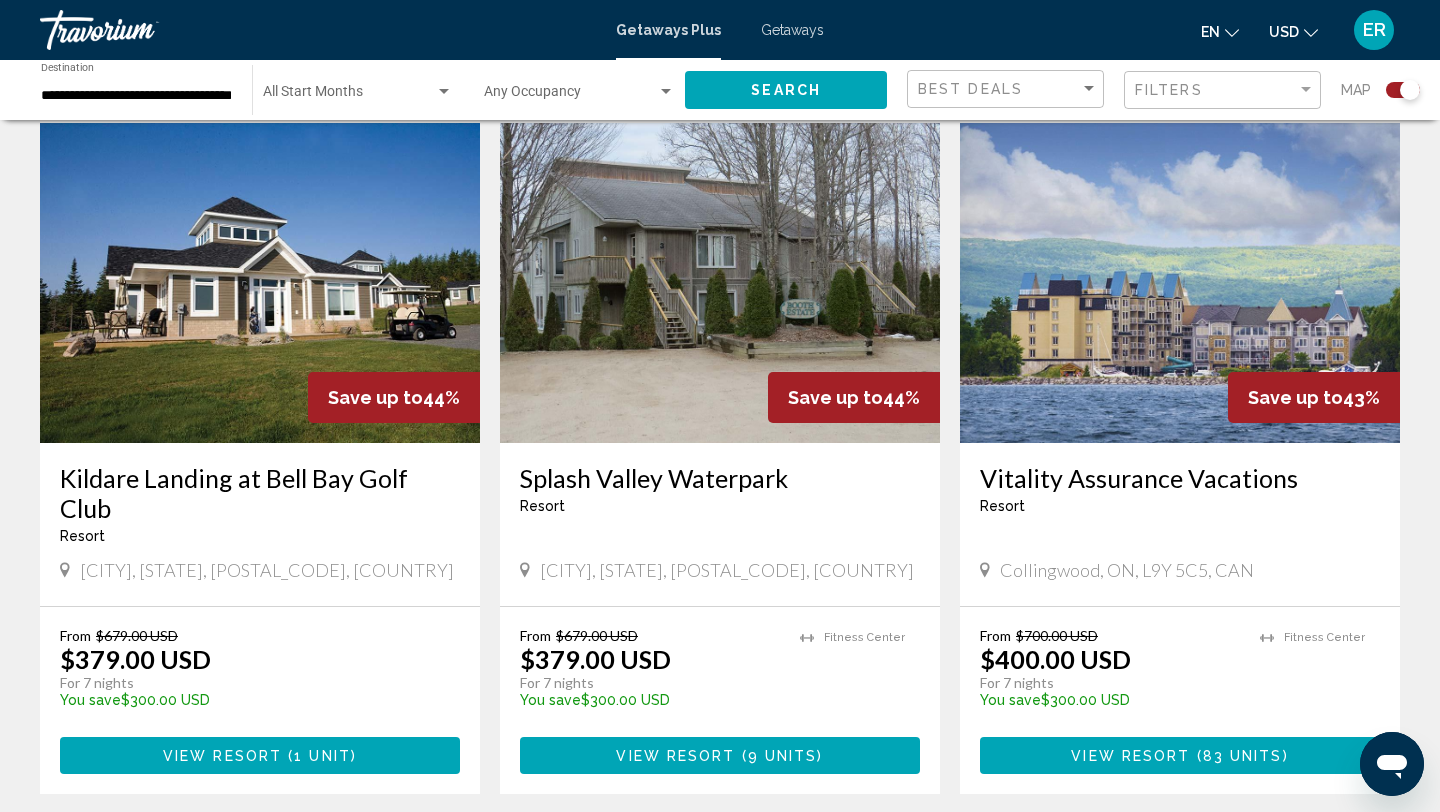 scroll, scrollTop: 703, scrollLeft: 0, axis: vertical 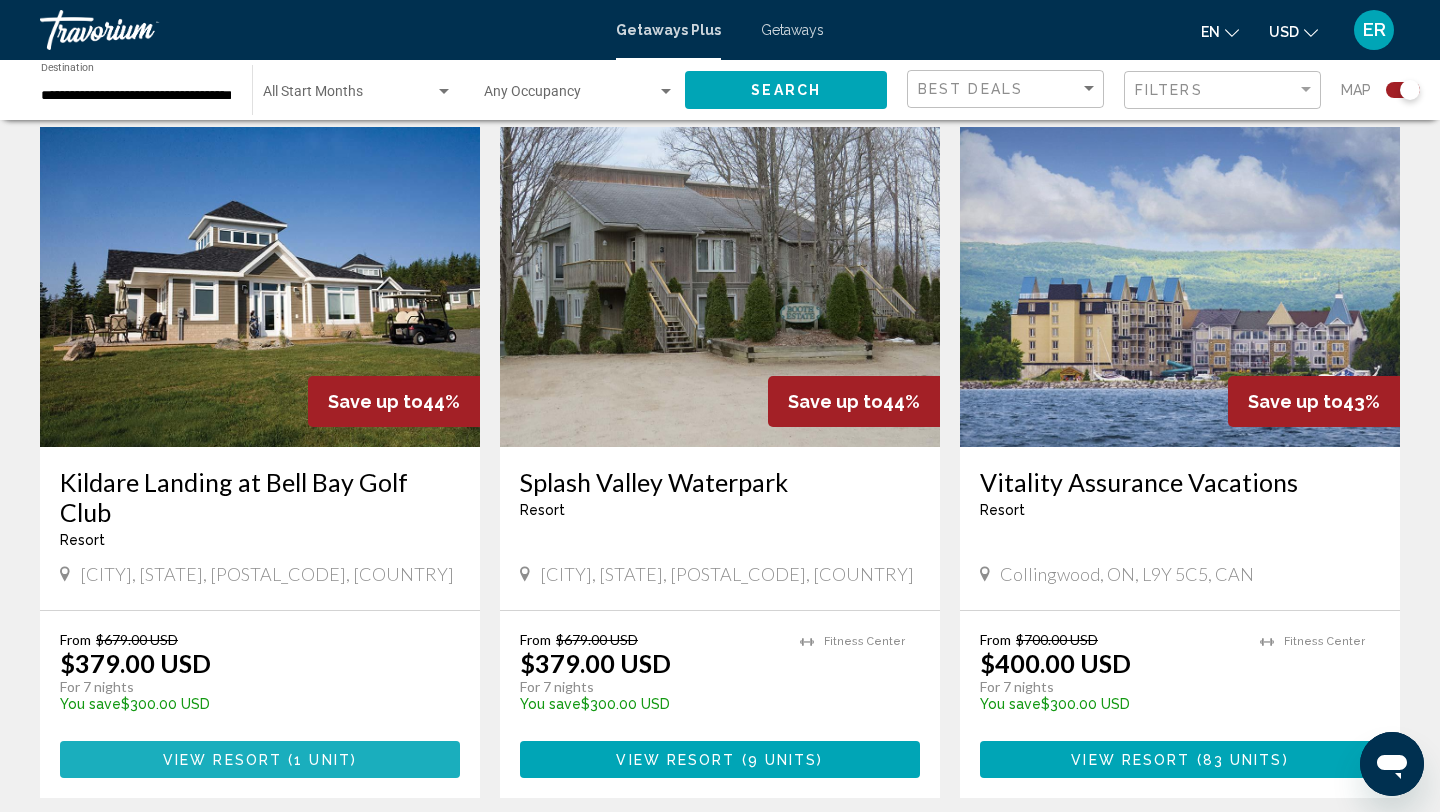 click on "View Resort" at bounding box center (222, 760) 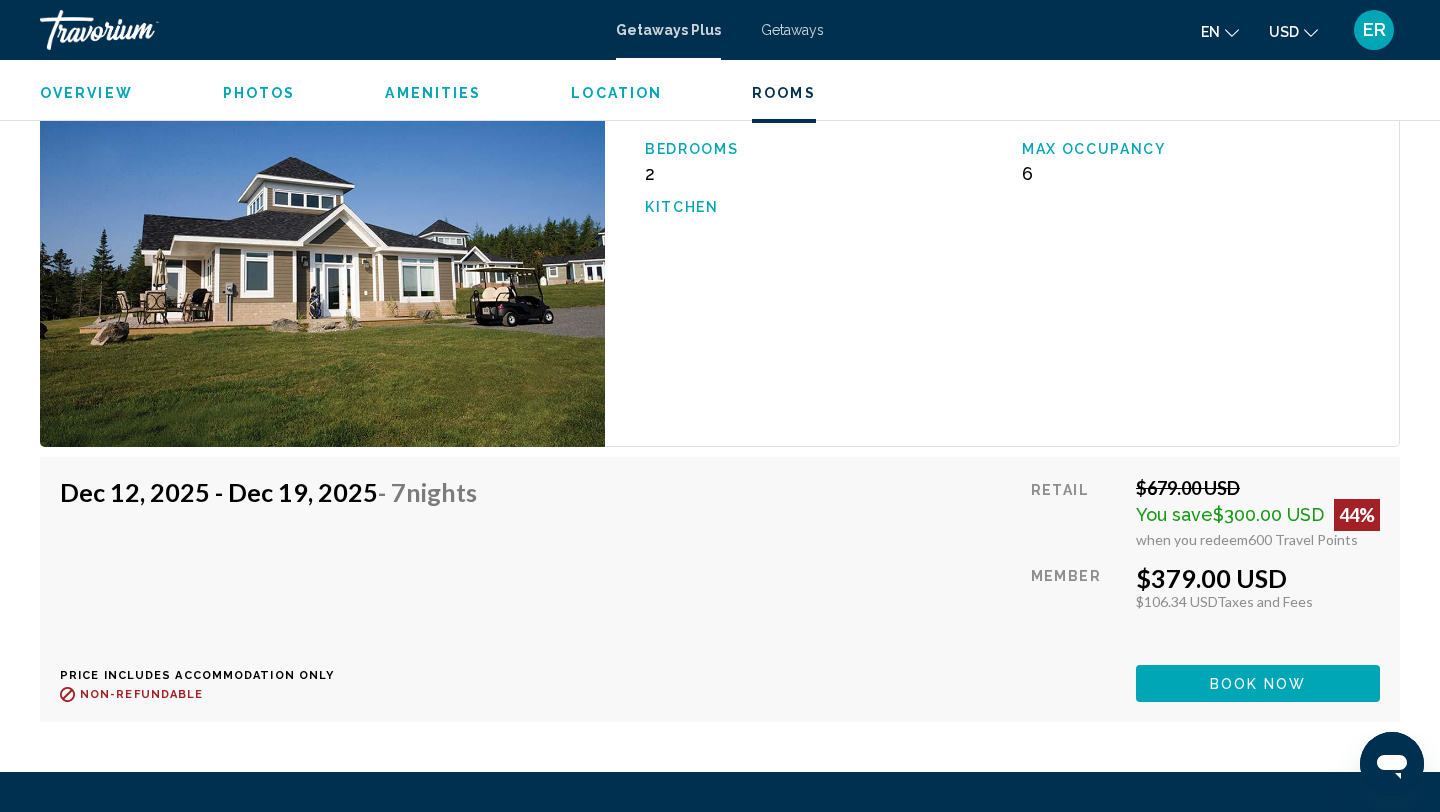 scroll, scrollTop: 3069, scrollLeft: 0, axis: vertical 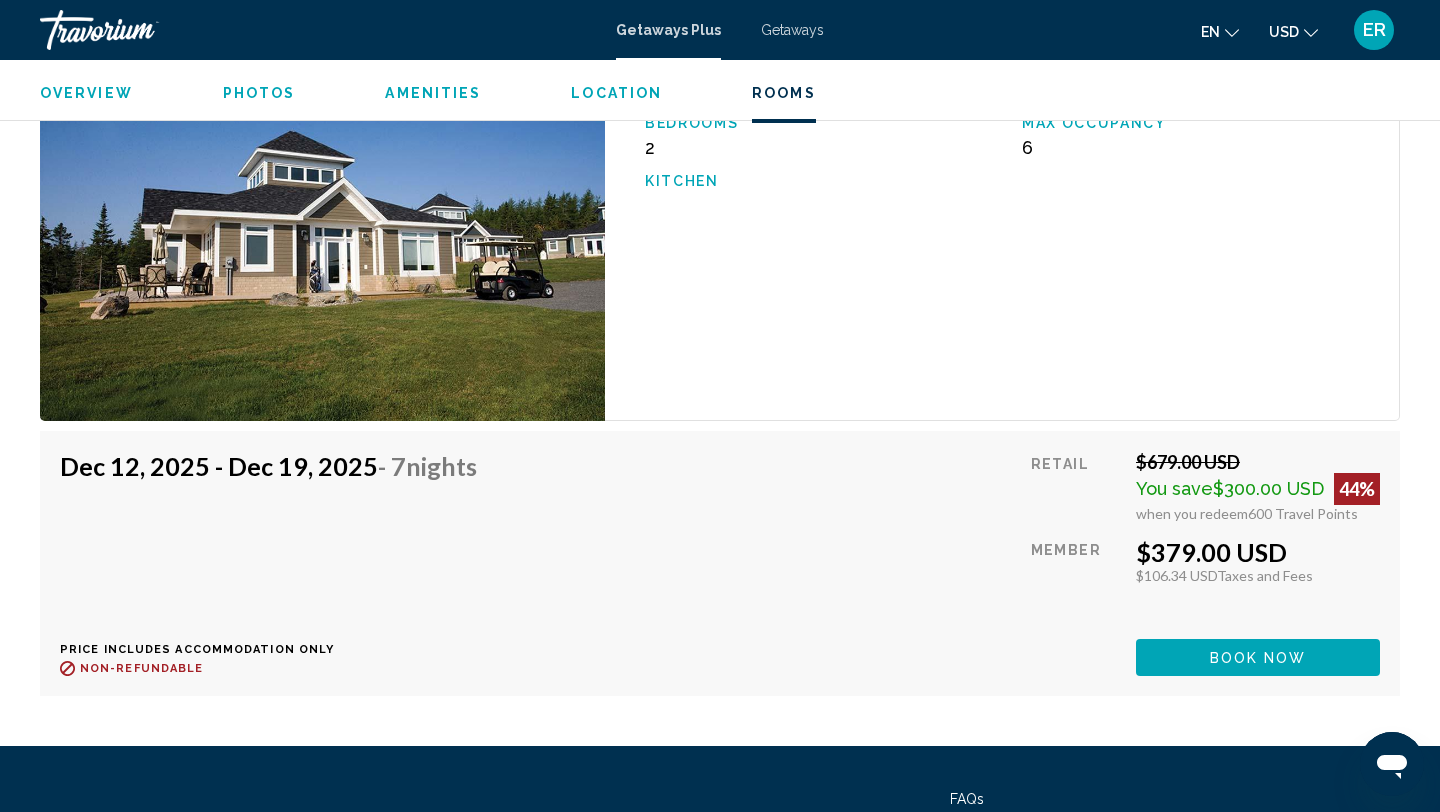drag, startPoint x: 58, startPoint y: 501, endPoint x: 366, endPoint y: 501, distance: 308 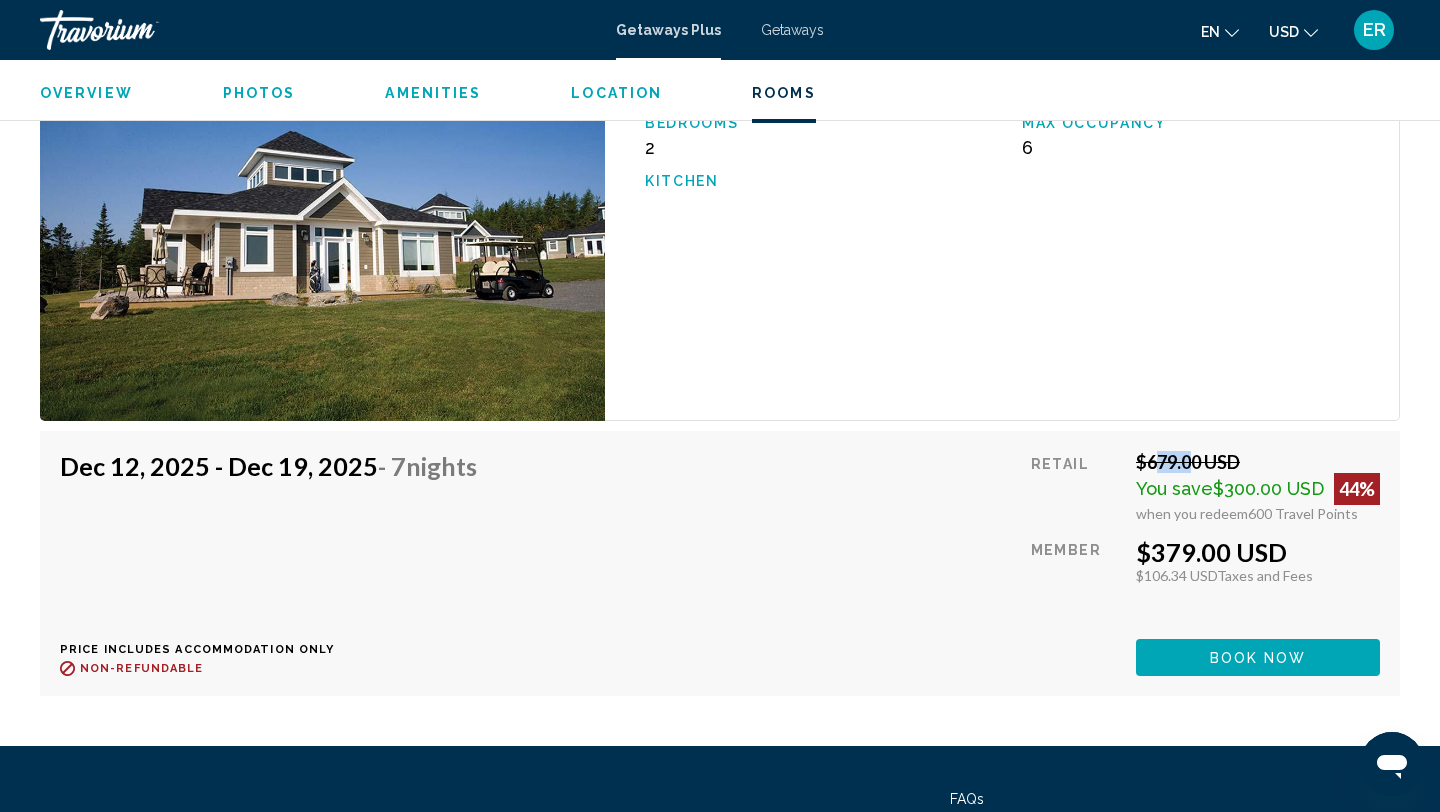 drag, startPoint x: 1146, startPoint y: 496, endPoint x: 1180, endPoint y: 496, distance: 34 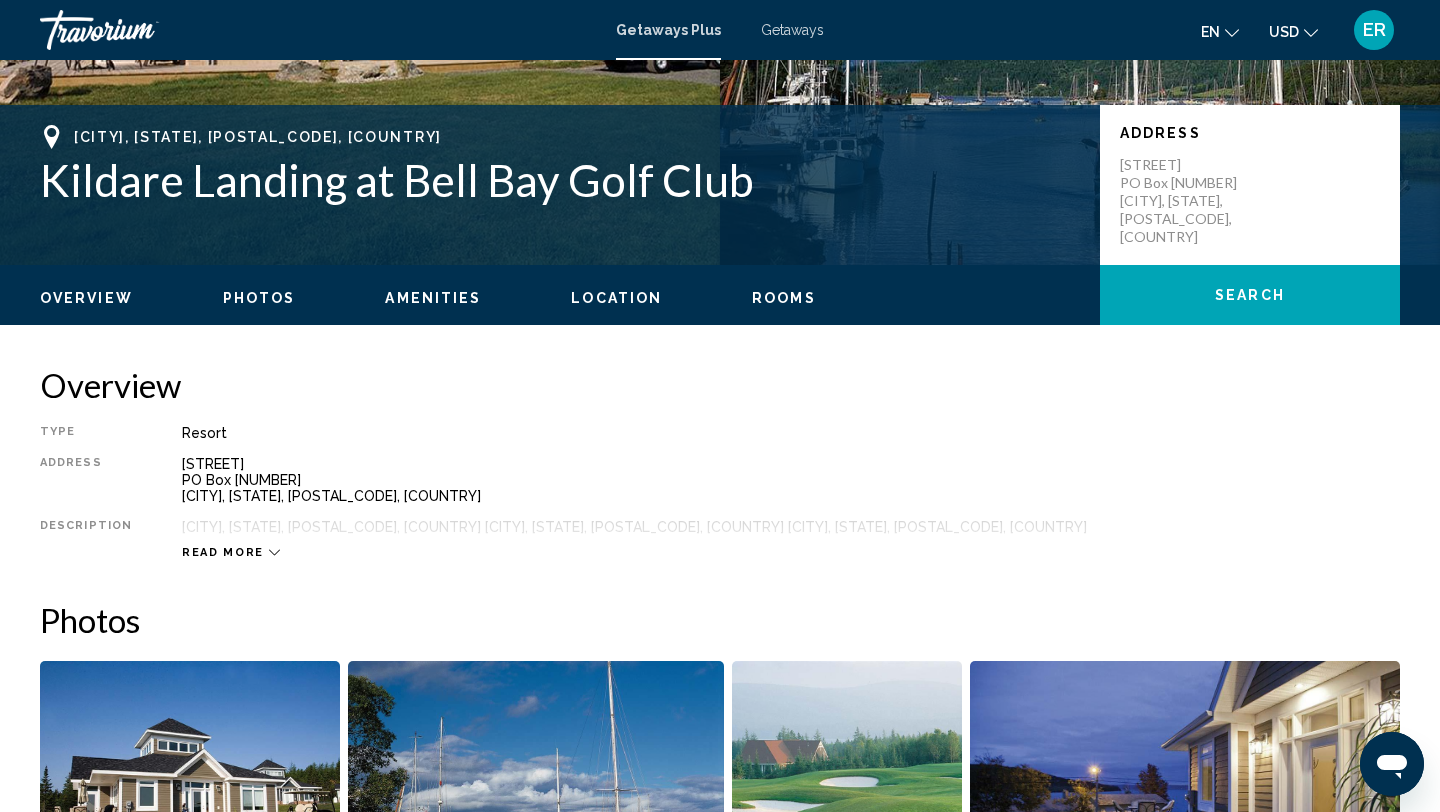 scroll, scrollTop: 403, scrollLeft: 0, axis: vertical 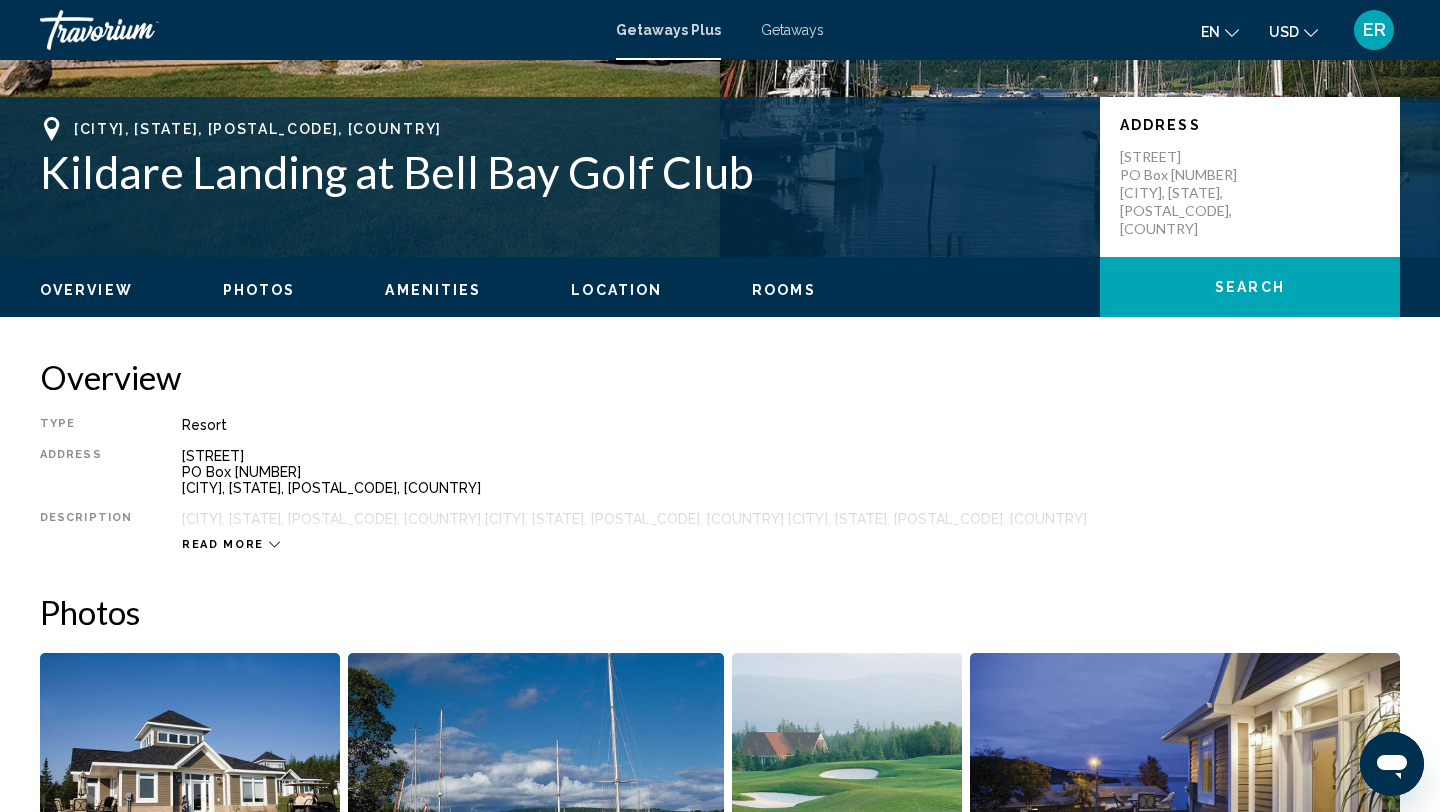 click 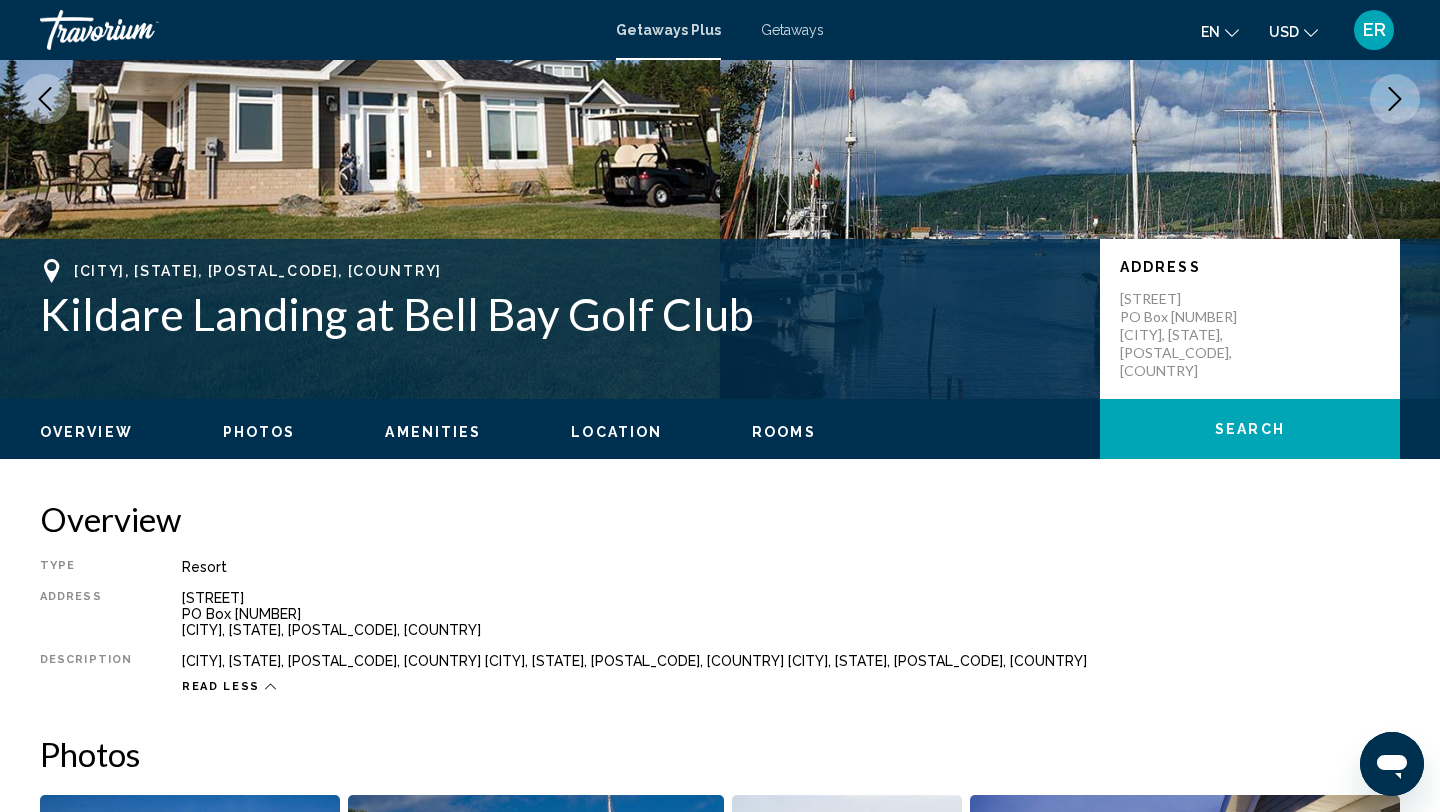 scroll, scrollTop: 0, scrollLeft: 0, axis: both 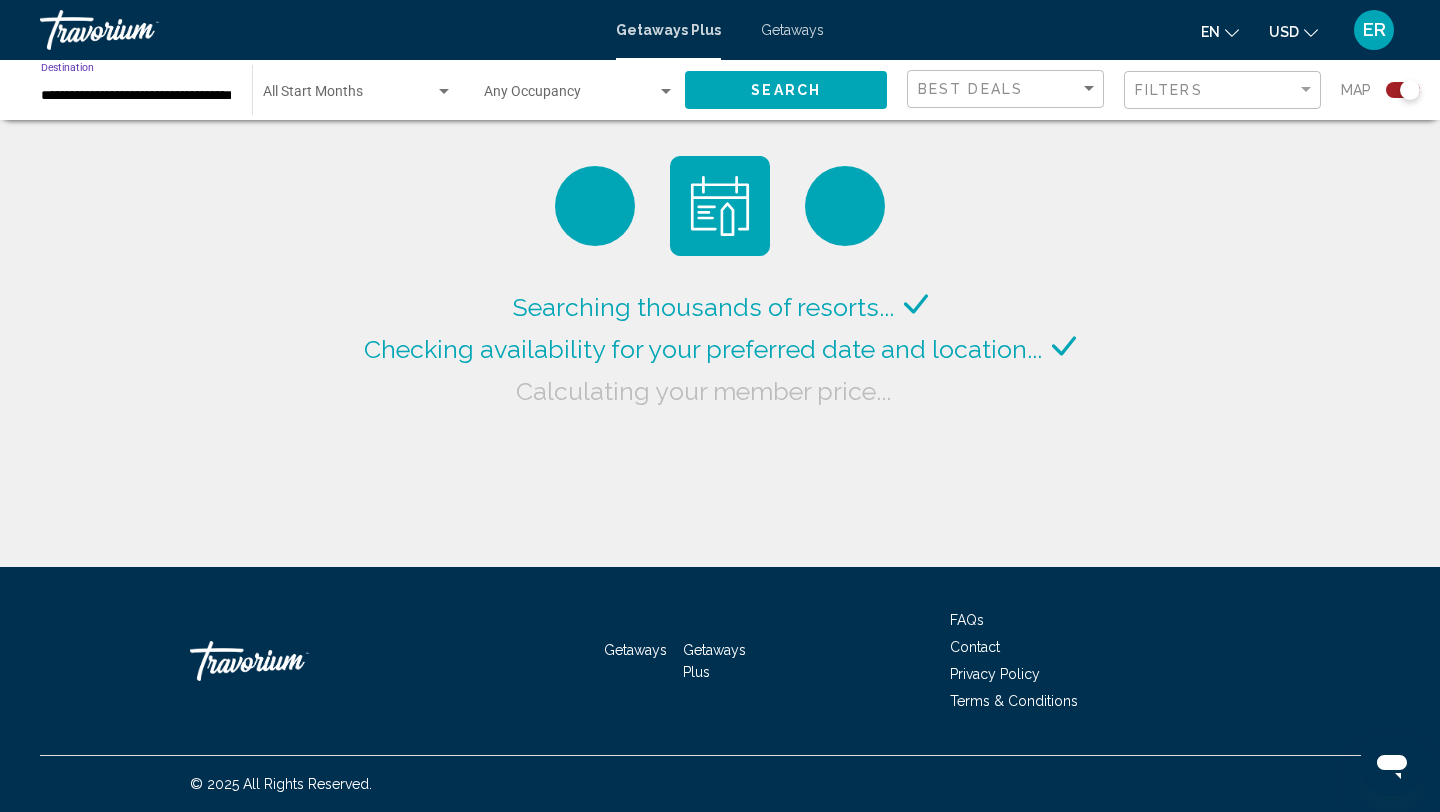 click on "**********" at bounding box center (136, 96) 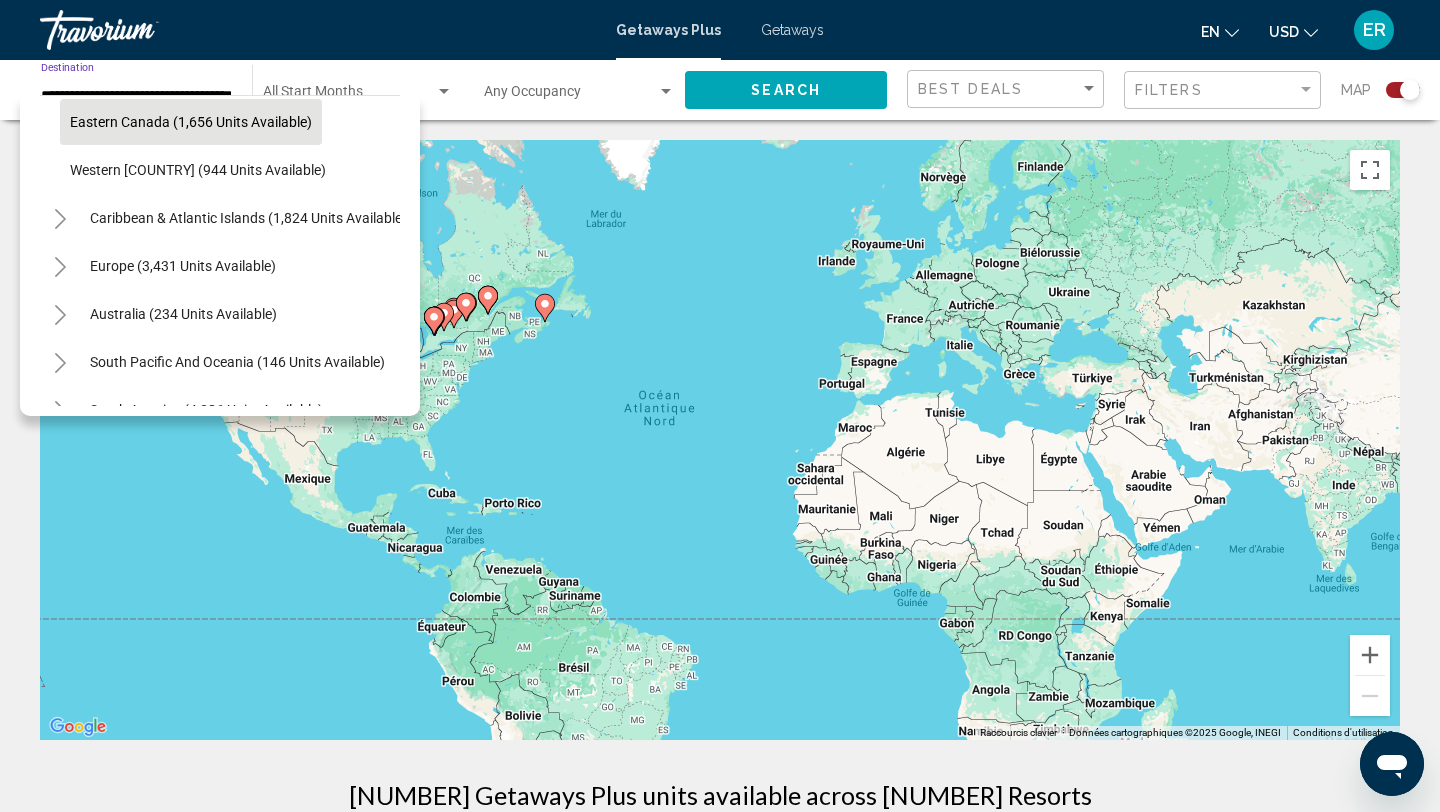 scroll, scrollTop: 243, scrollLeft: 0, axis: vertical 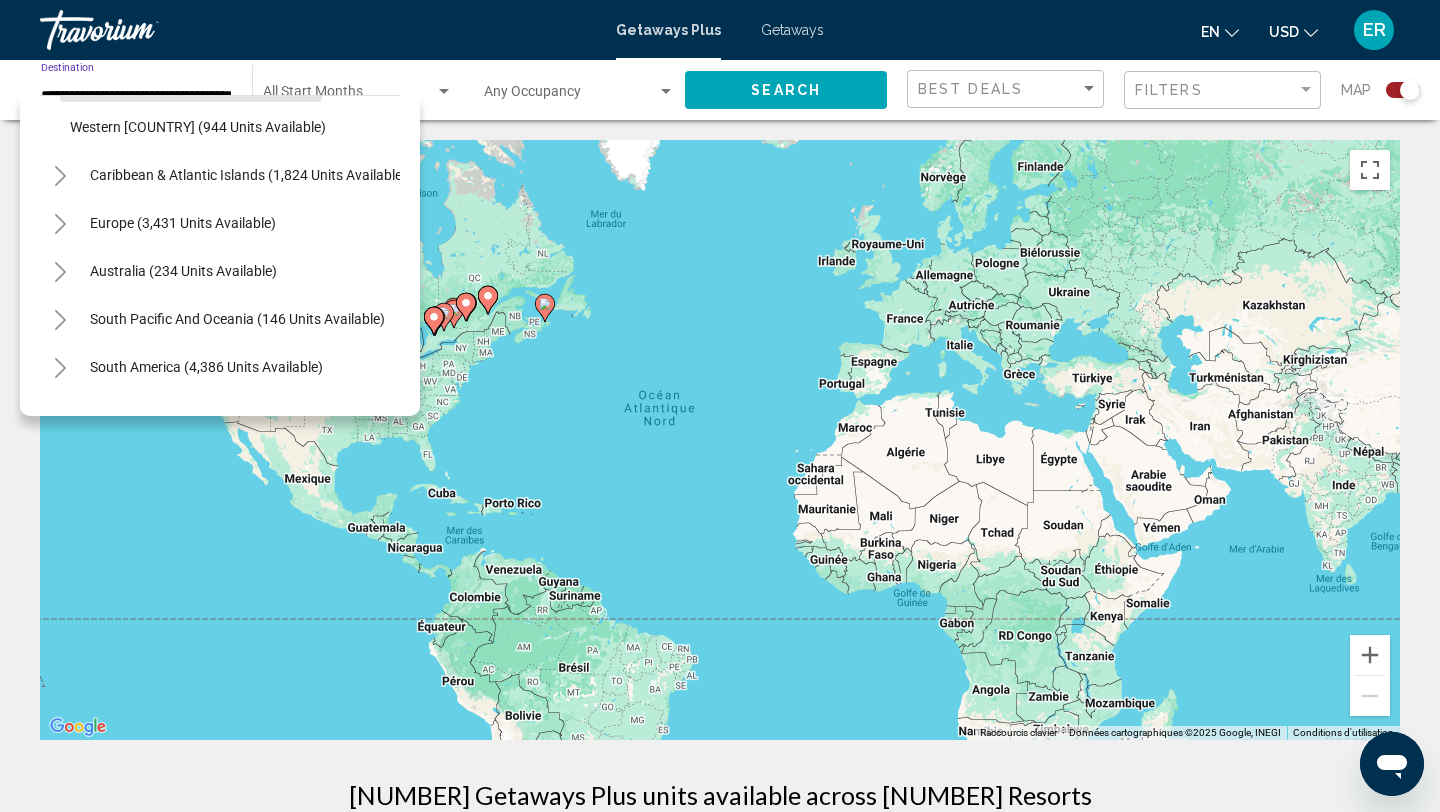 click 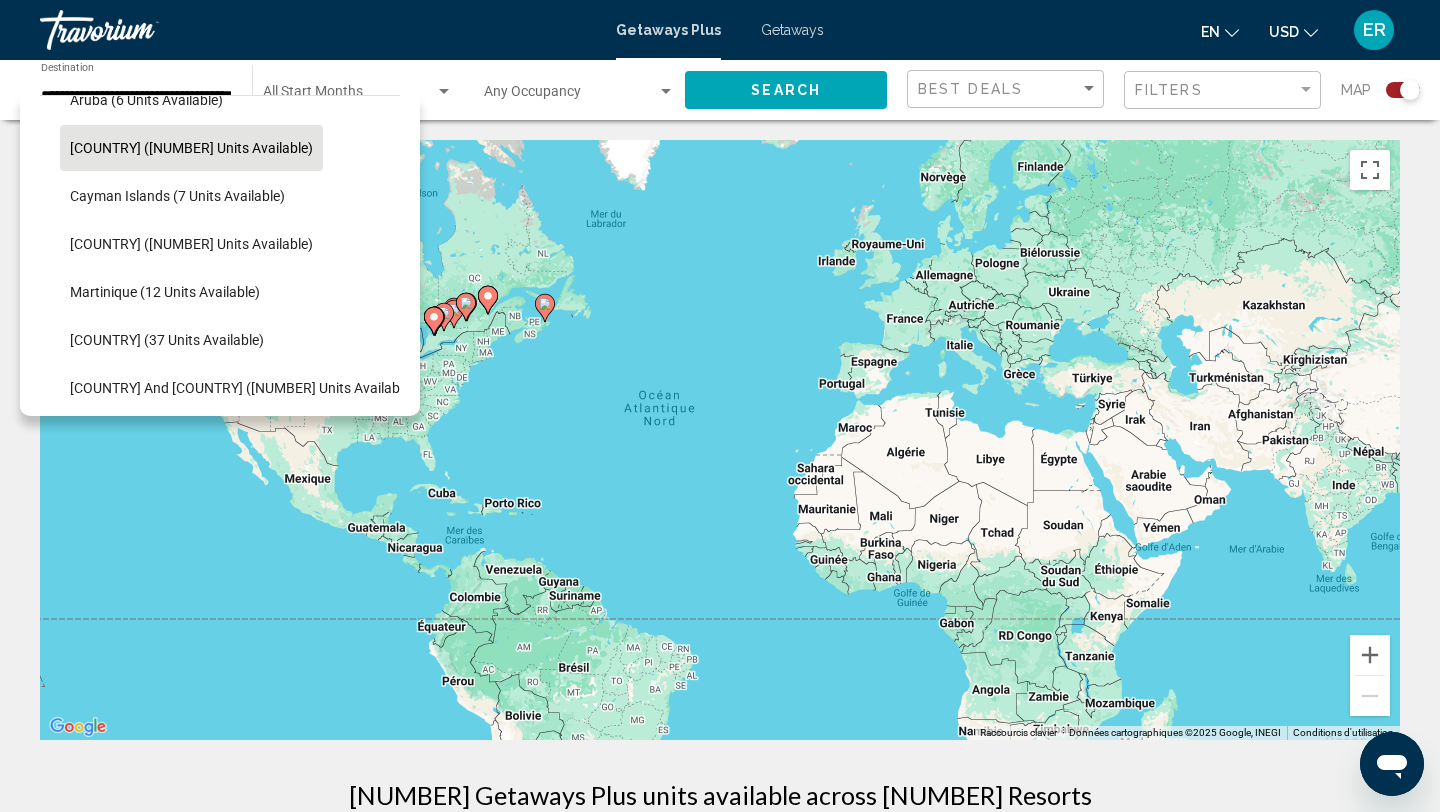 scroll, scrollTop: 328, scrollLeft: 0, axis: vertical 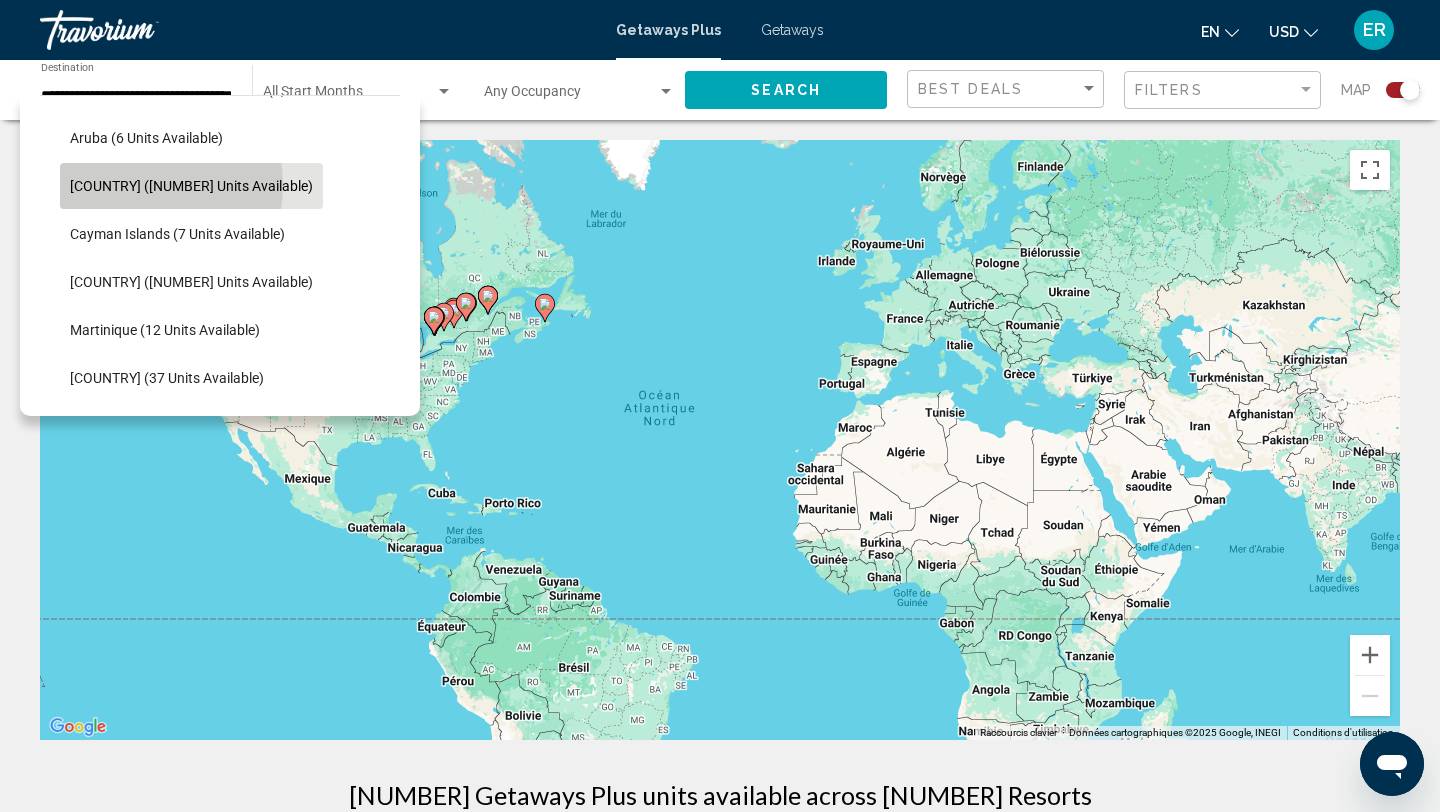 click on "[COUNTRY] ([NUMBER] units available)" 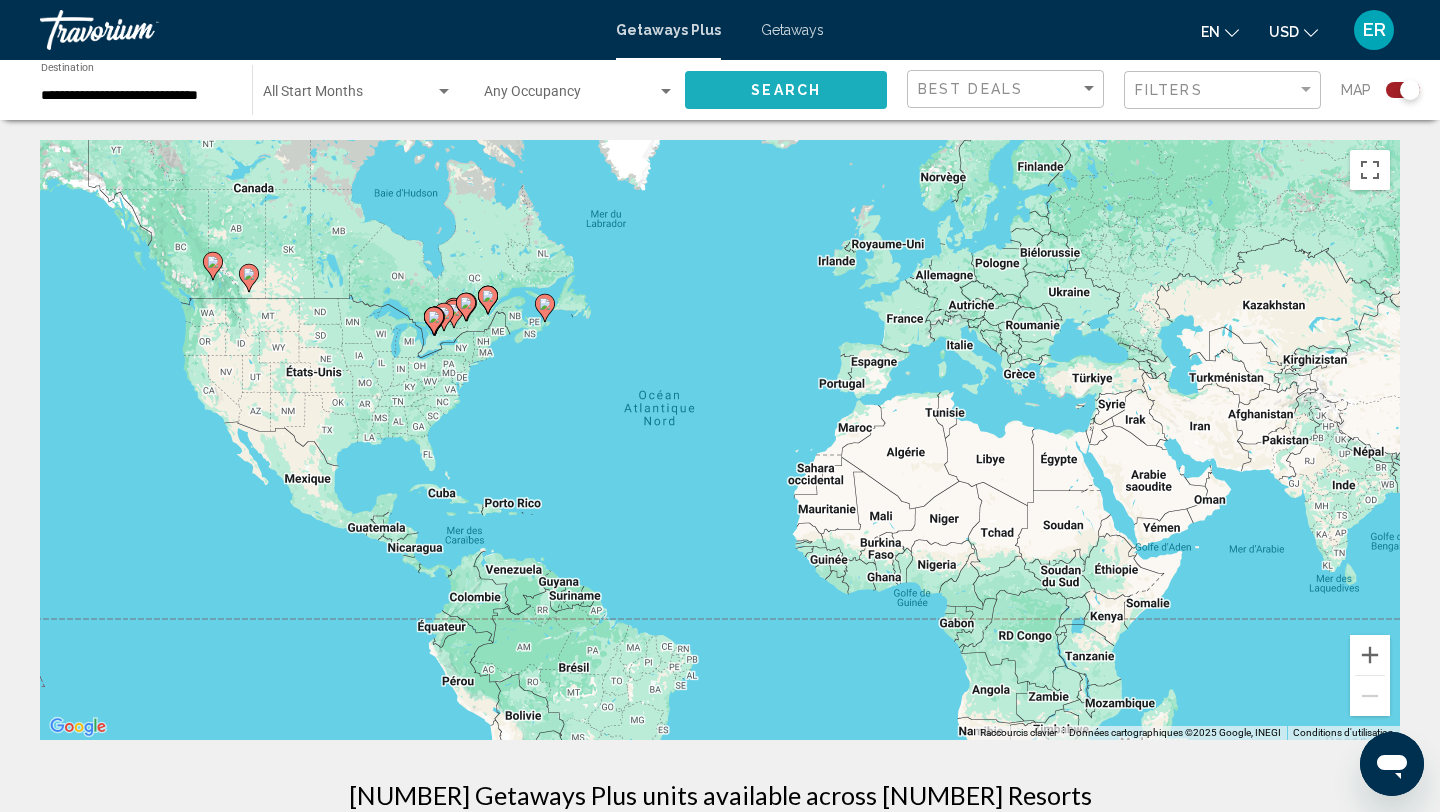 click on "Search" 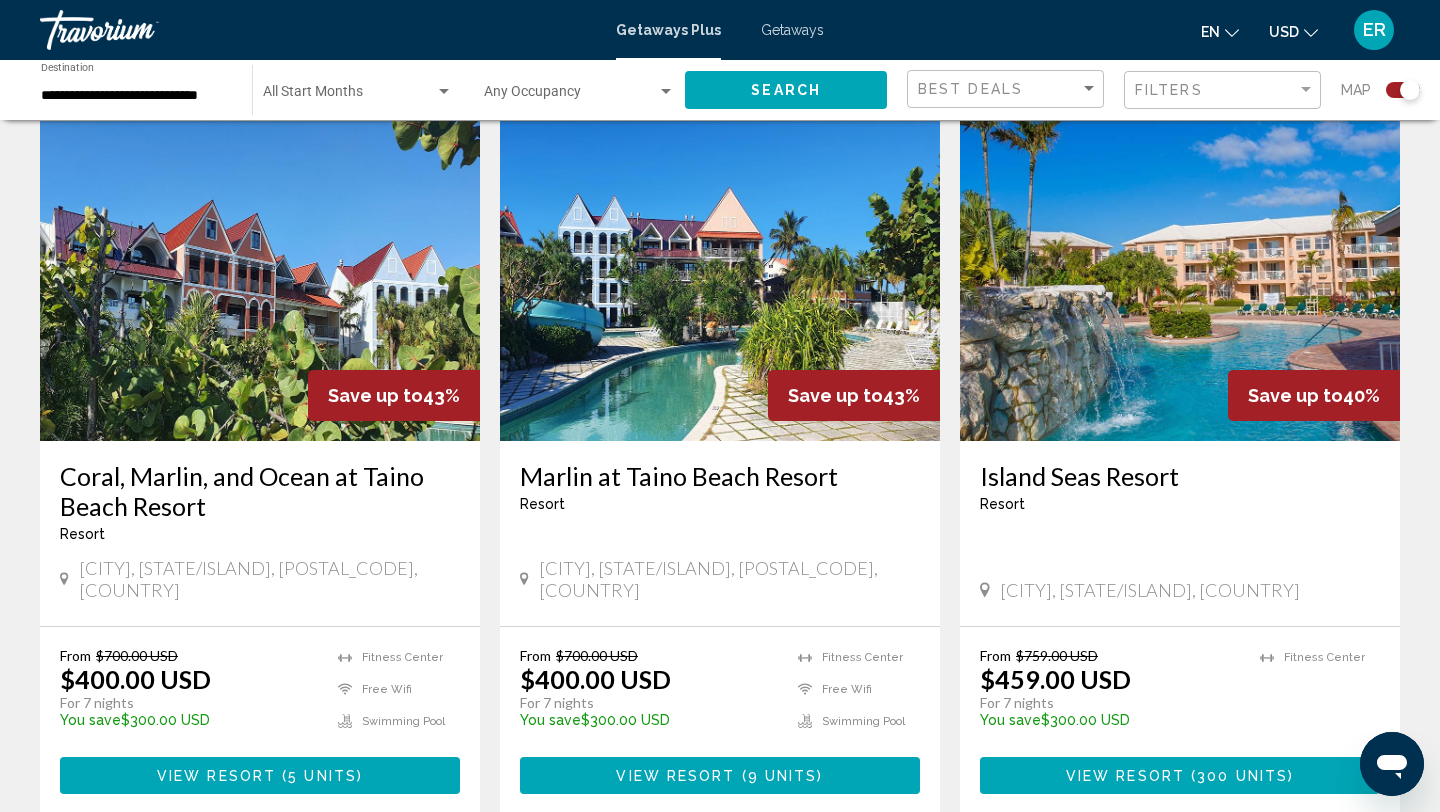 scroll, scrollTop: 716, scrollLeft: 0, axis: vertical 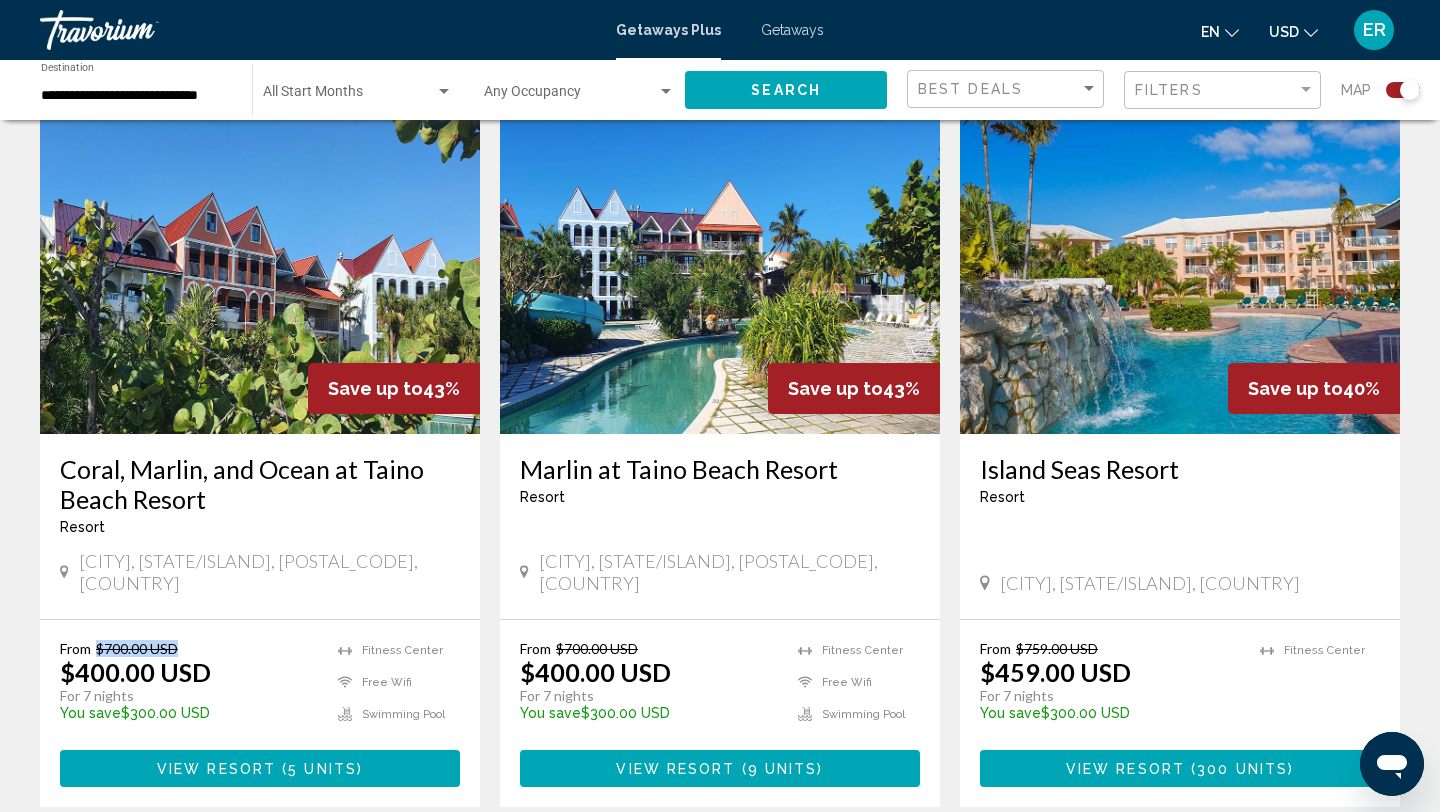 drag, startPoint x: 98, startPoint y: 627, endPoint x: 182, endPoint y: 625, distance: 84.0238 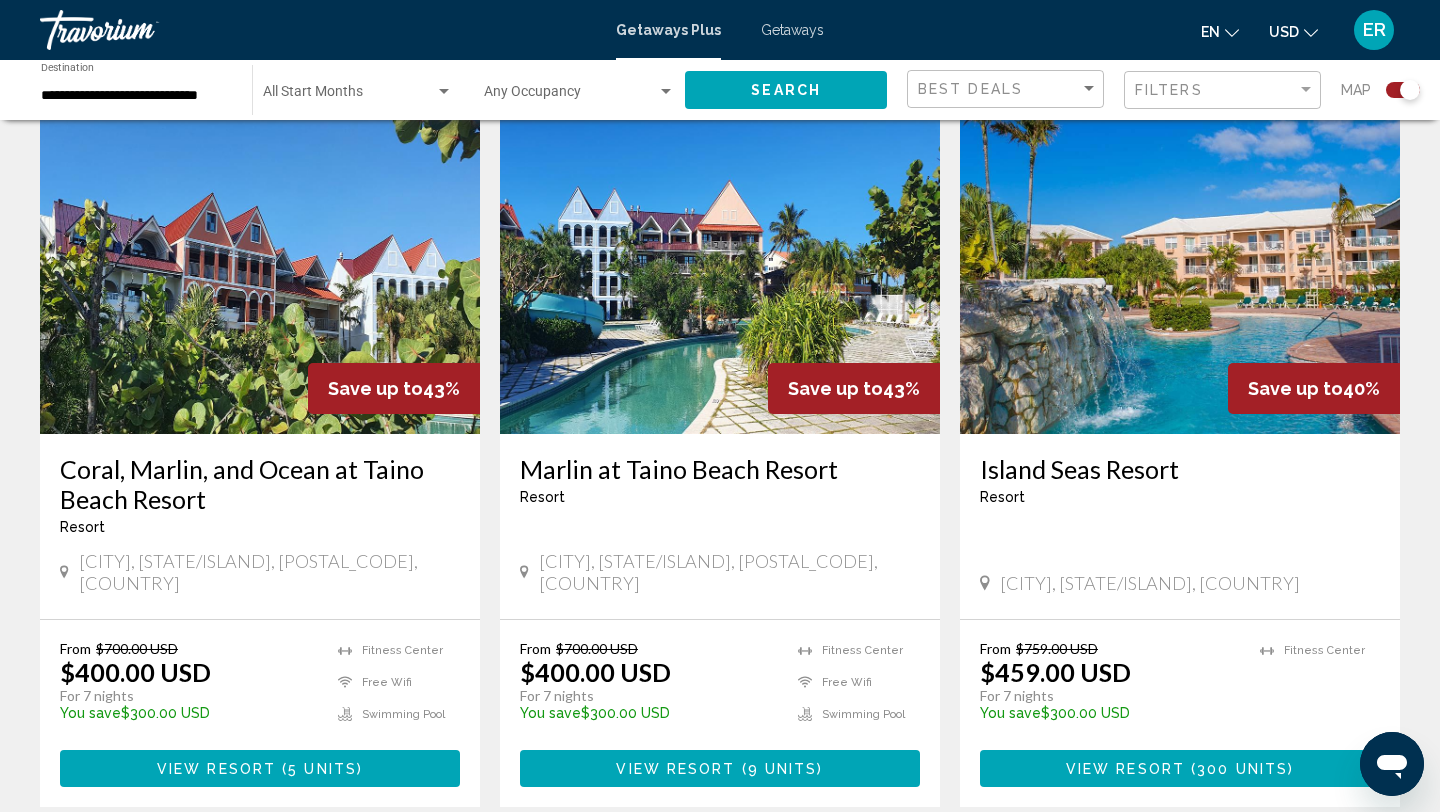 click on "$400.00 USD" at bounding box center [135, 672] 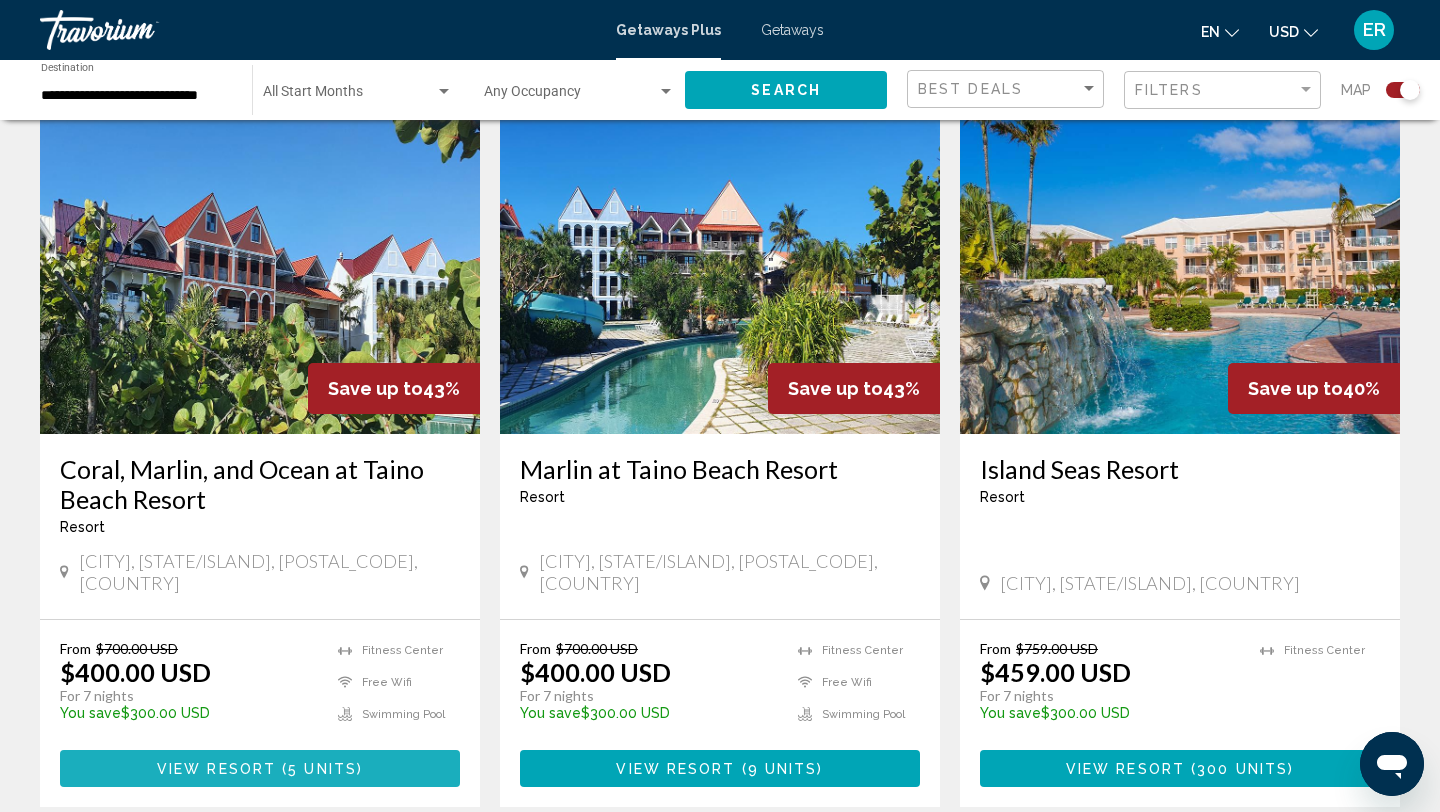 click on "View Resort" at bounding box center [216, 769] 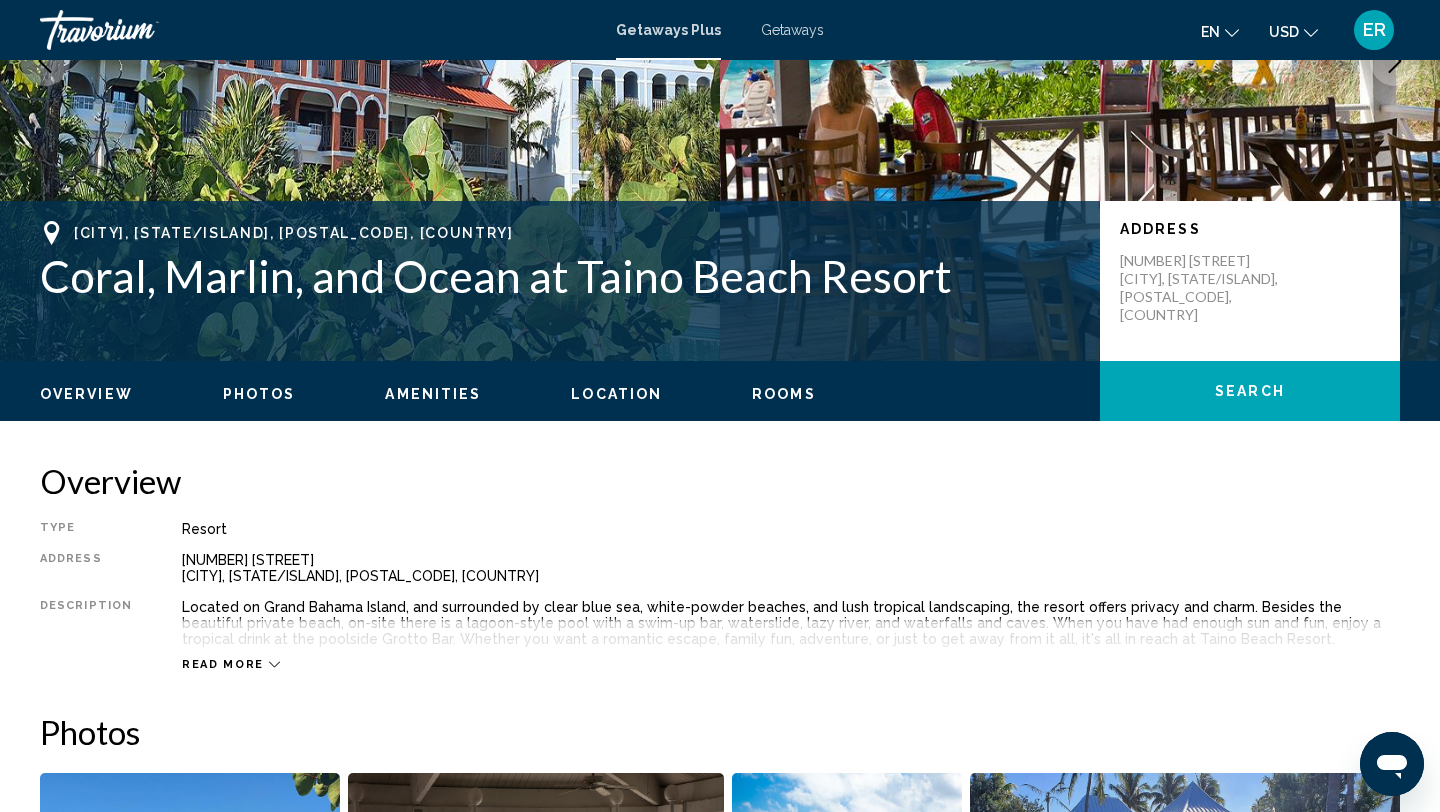 scroll, scrollTop: 339, scrollLeft: 0, axis: vertical 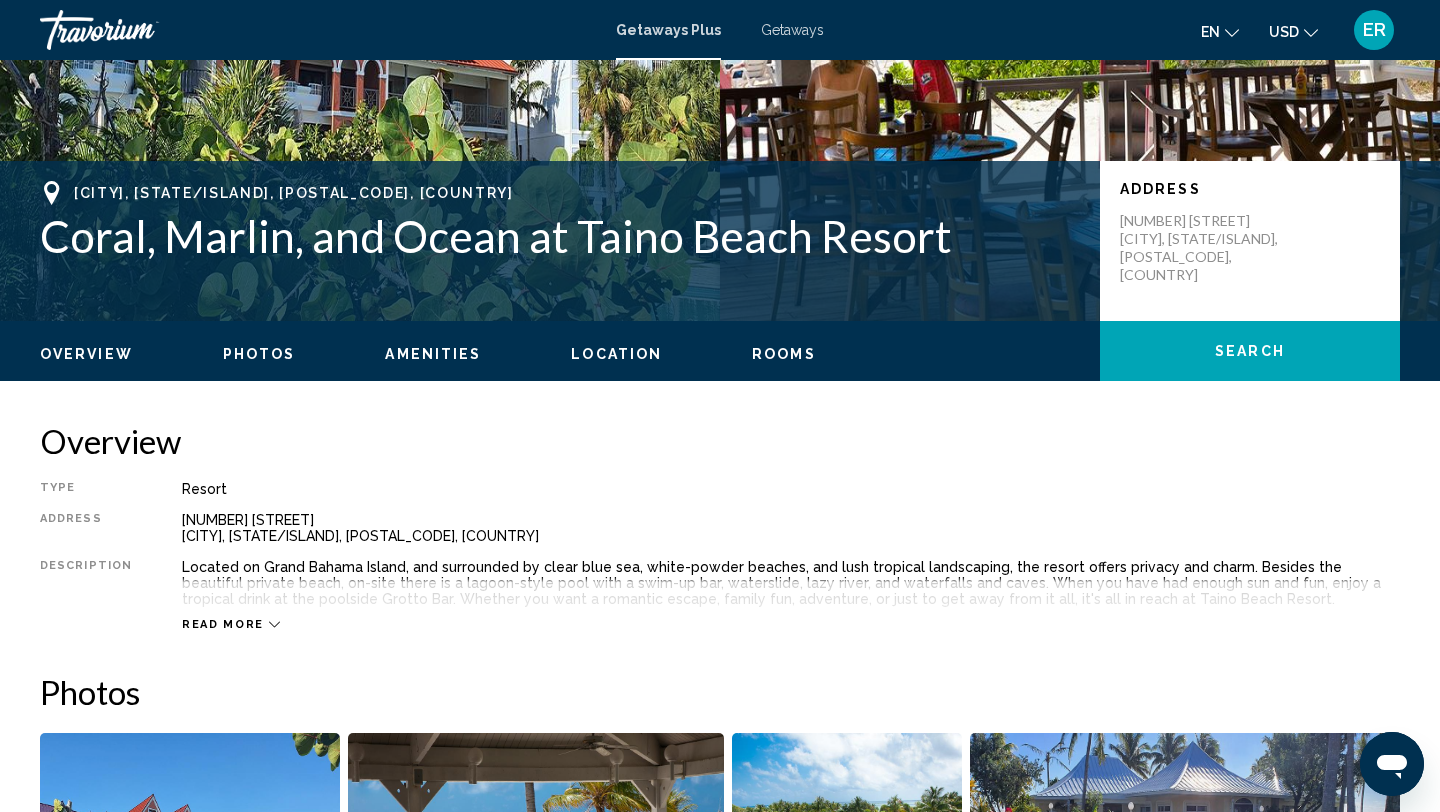 click on "Read more" at bounding box center (223, 624) 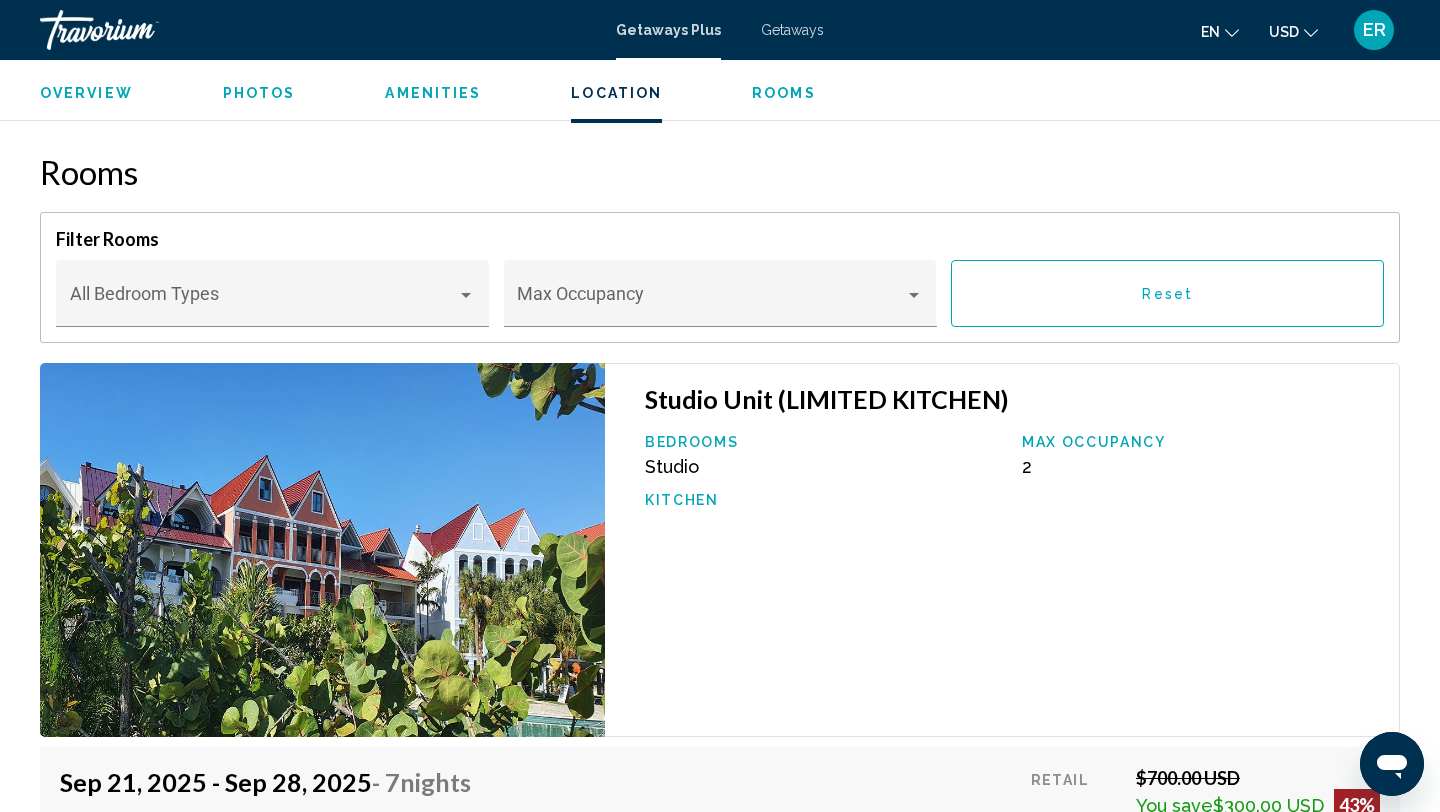 scroll, scrollTop: 3036, scrollLeft: 0, axis: vertical 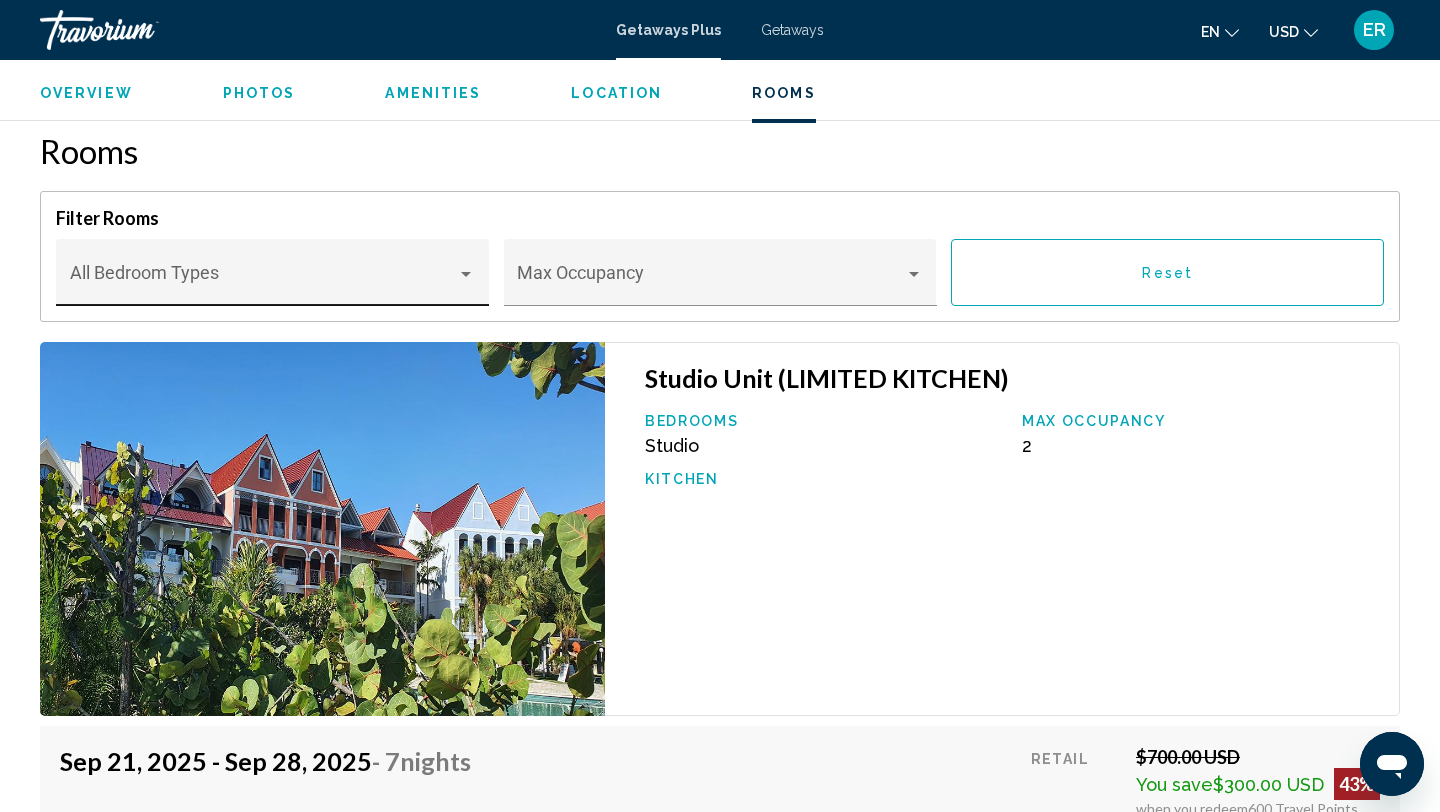 click at bounding box center (466, 274) 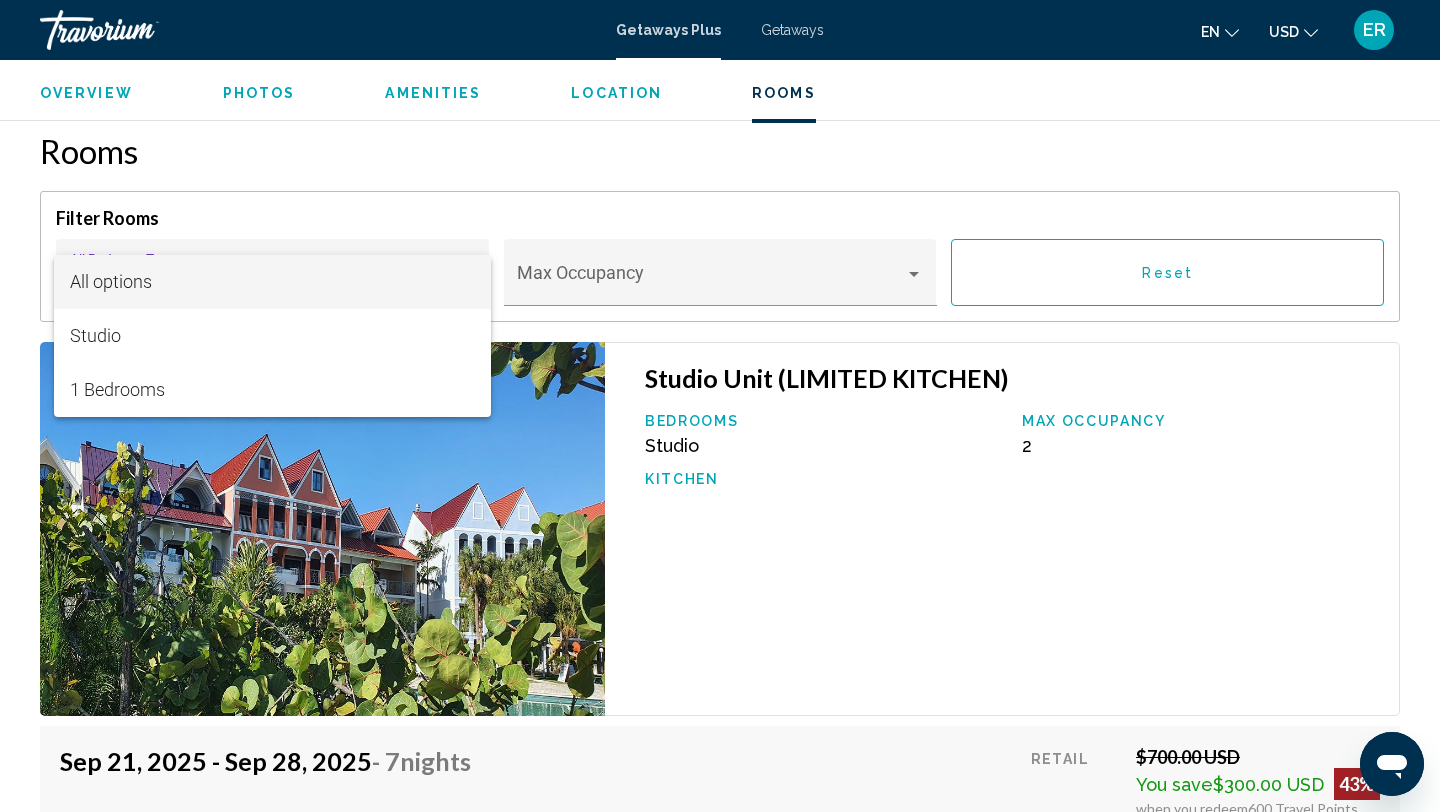 click at bounding box center (720, 406) 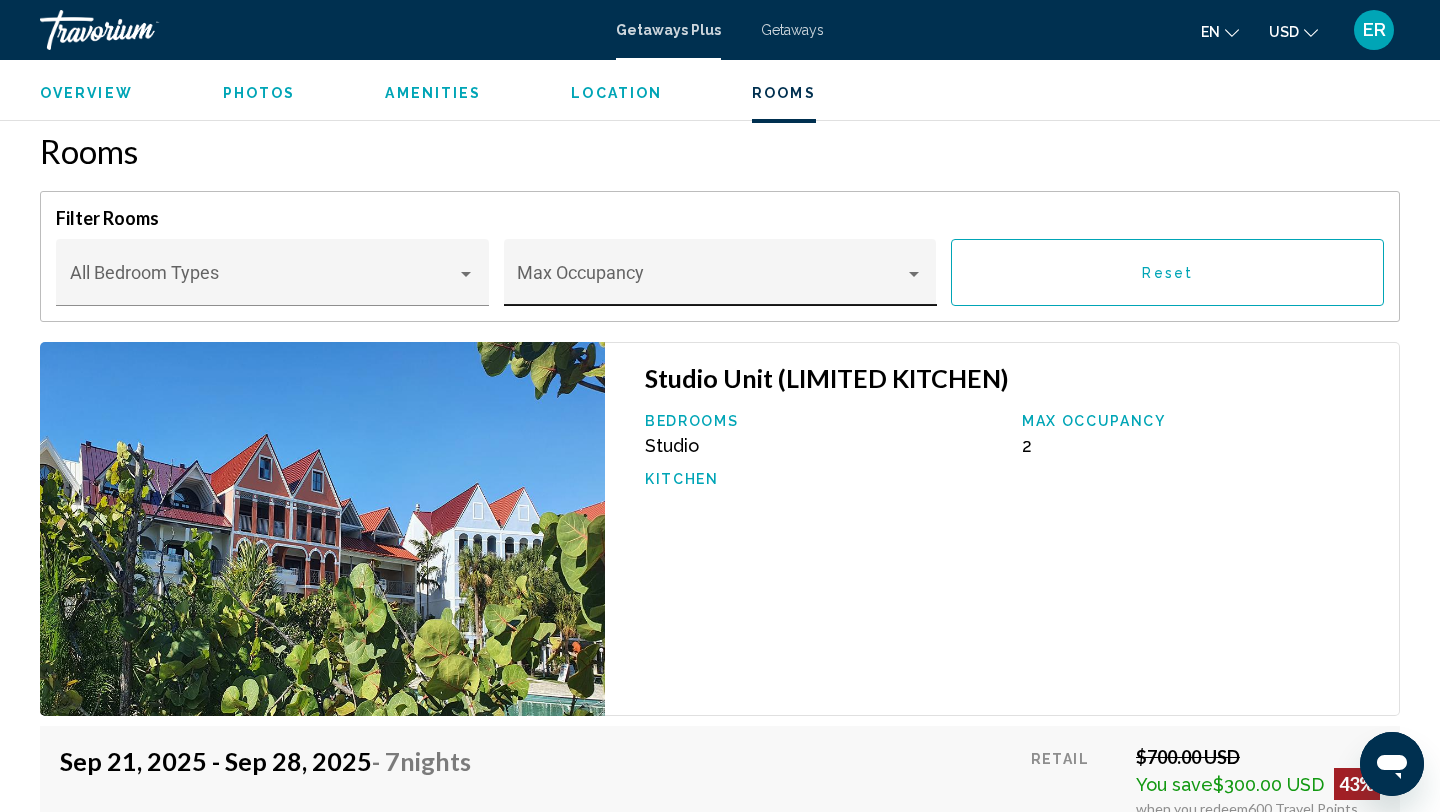 click at bounding box center (711, 282) 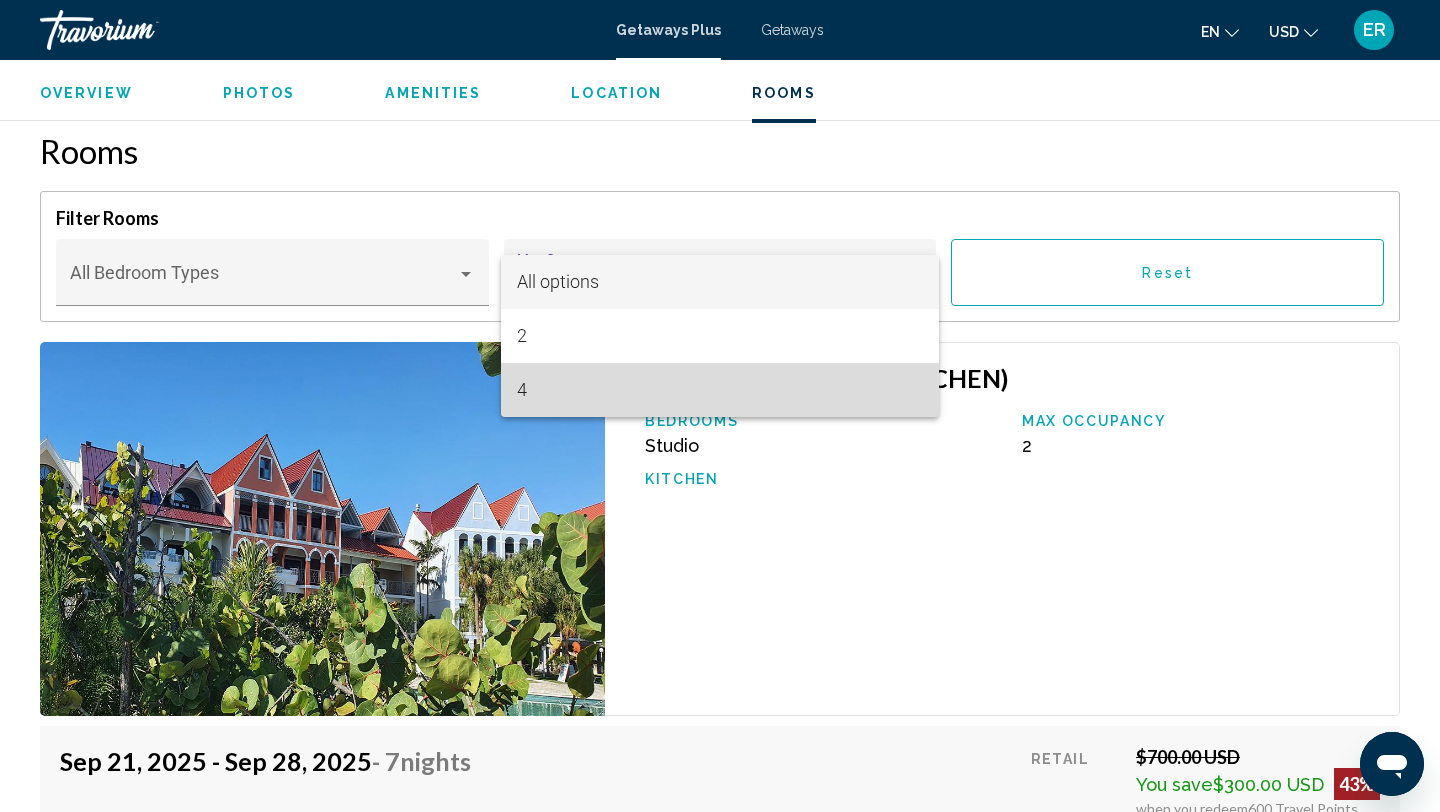 click on "4" at bounding box center (720, 390) 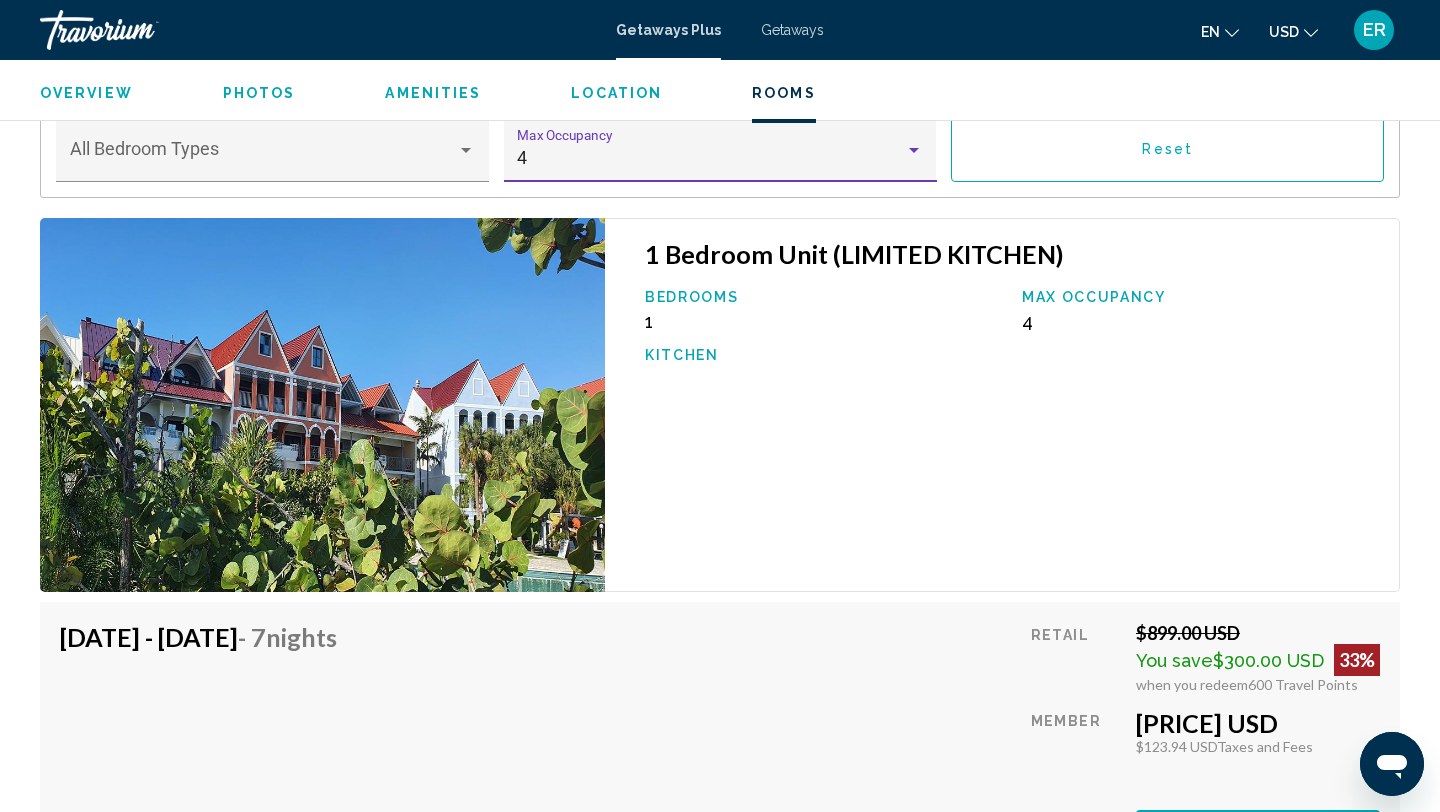 scroll, scrollTop: 3153, scrollLeft: 0, axis: vertical 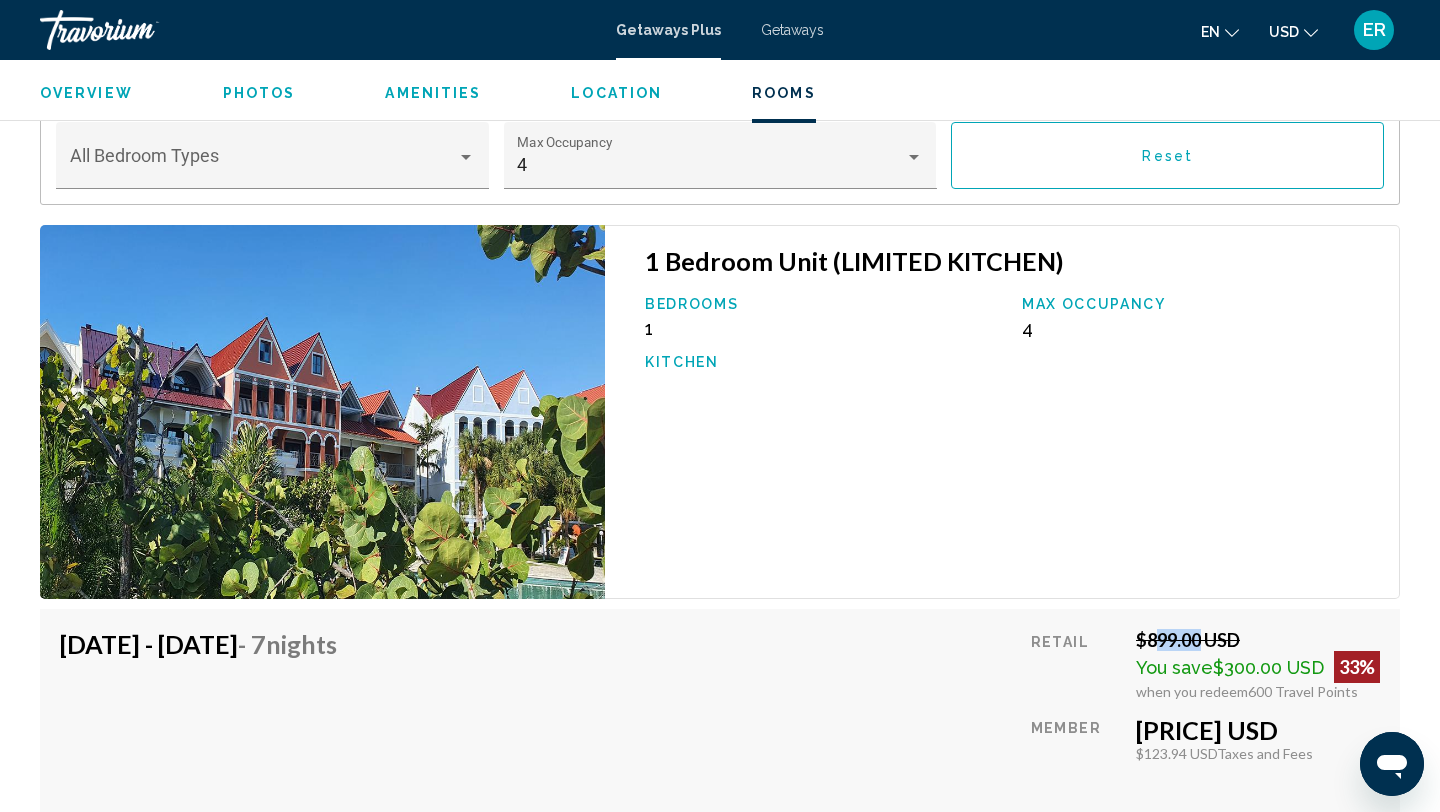 drag, startPoint x: 1150, startPoint y: 637, endPoint x: 1187, endPoint y: 639, distance: 37.054016 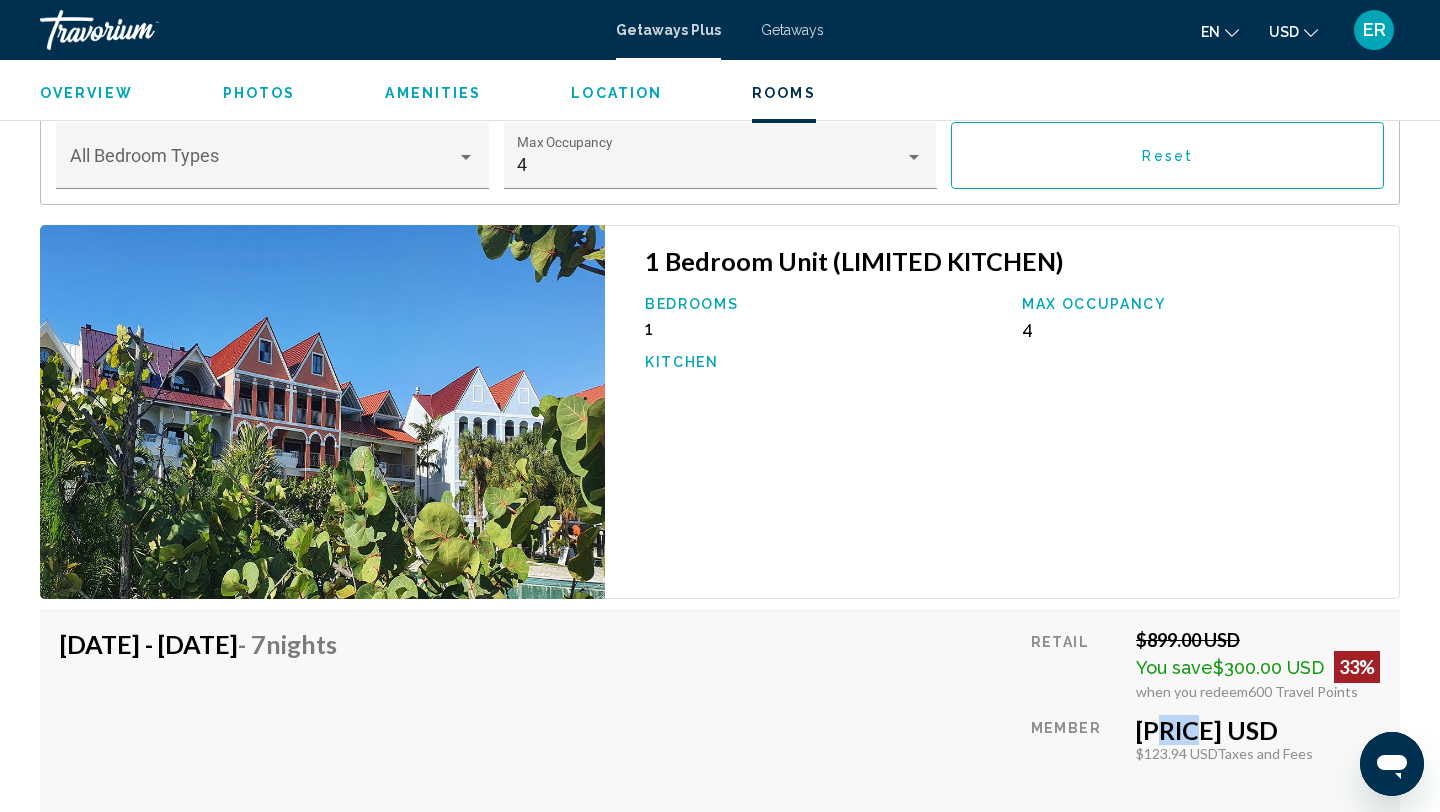 drag, startPoint x: 1151, startPoint y: 736, endPoint x: 1190, endPoint y: 736, distance: 39 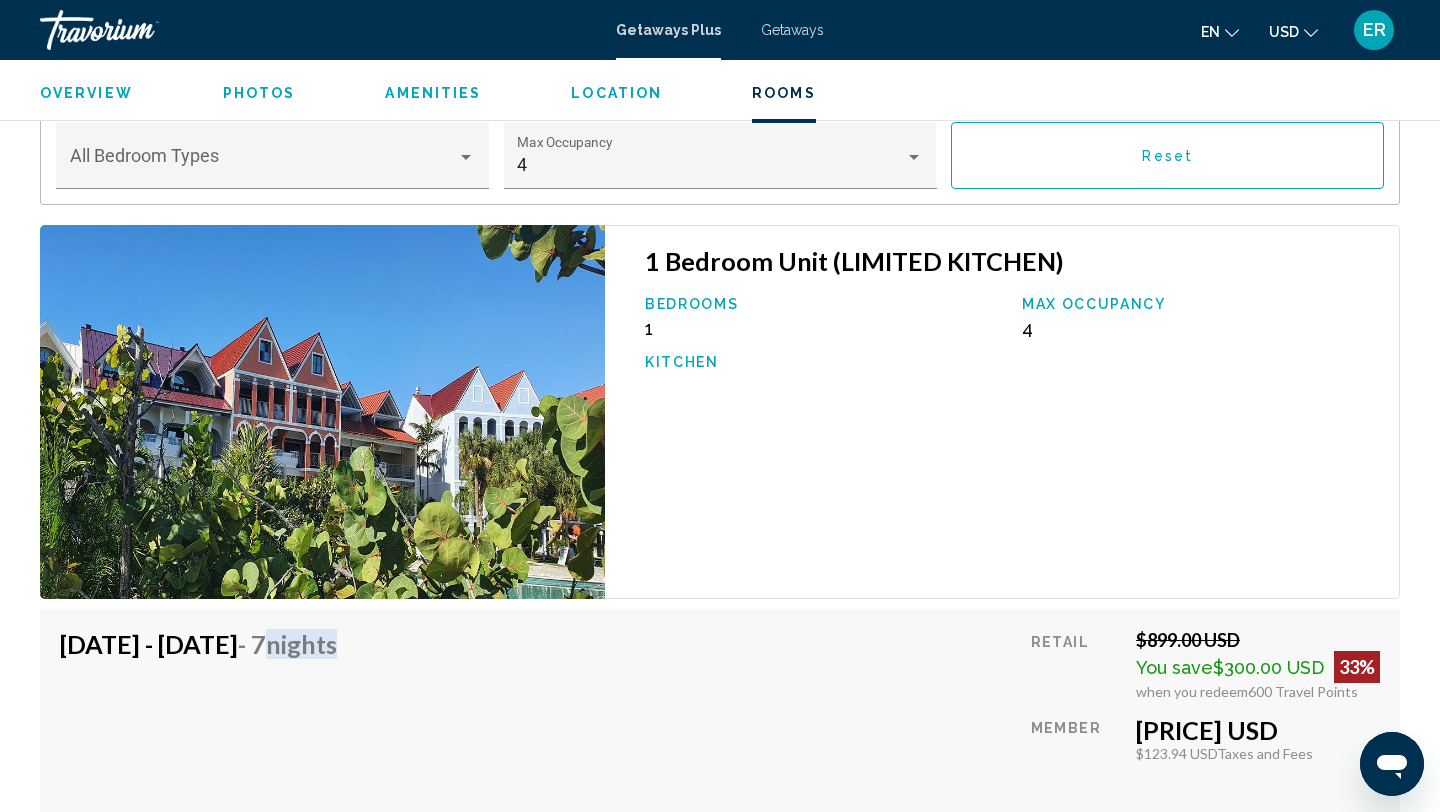 drag, startPoint x: 372, startPoint y: 645, endPoint x: 482, endPoint y: 648, distance: 110.0409 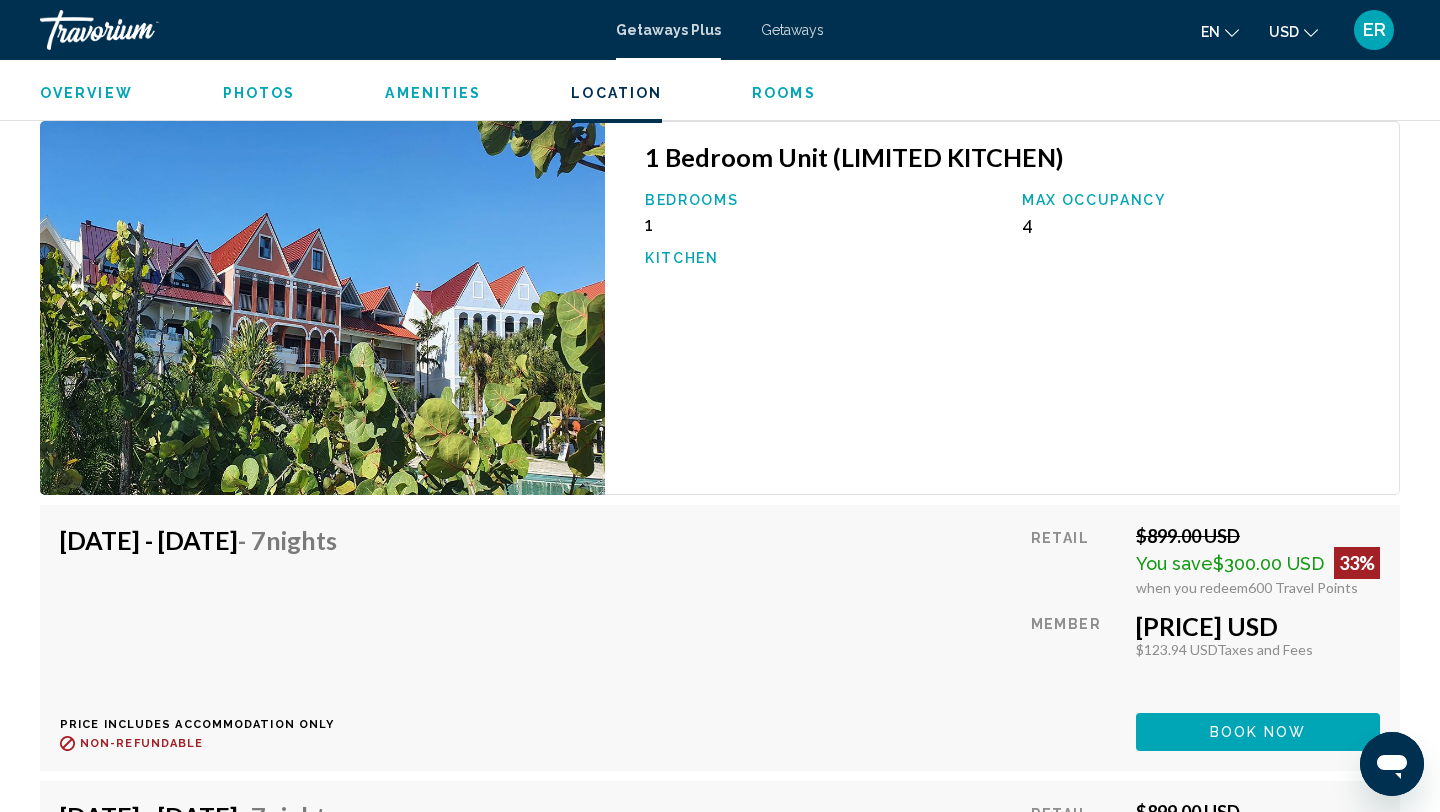 scroll, scrollTop: 3309, scrollLeft: 0, axis: vertical 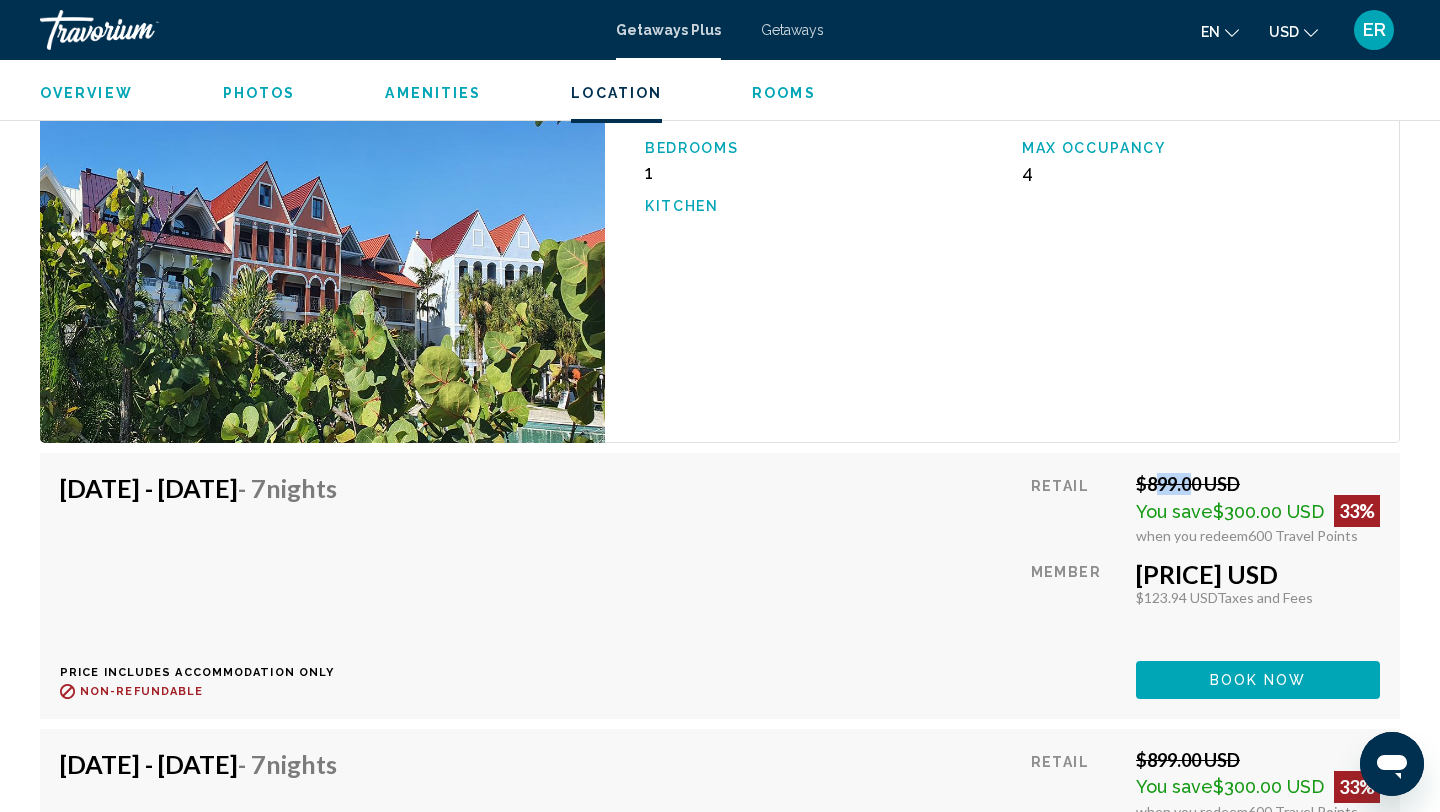 drag, startPoint x: 1146, startPoint y: 487, endPoint x: 1184, endPoint y: 487, distance: 38 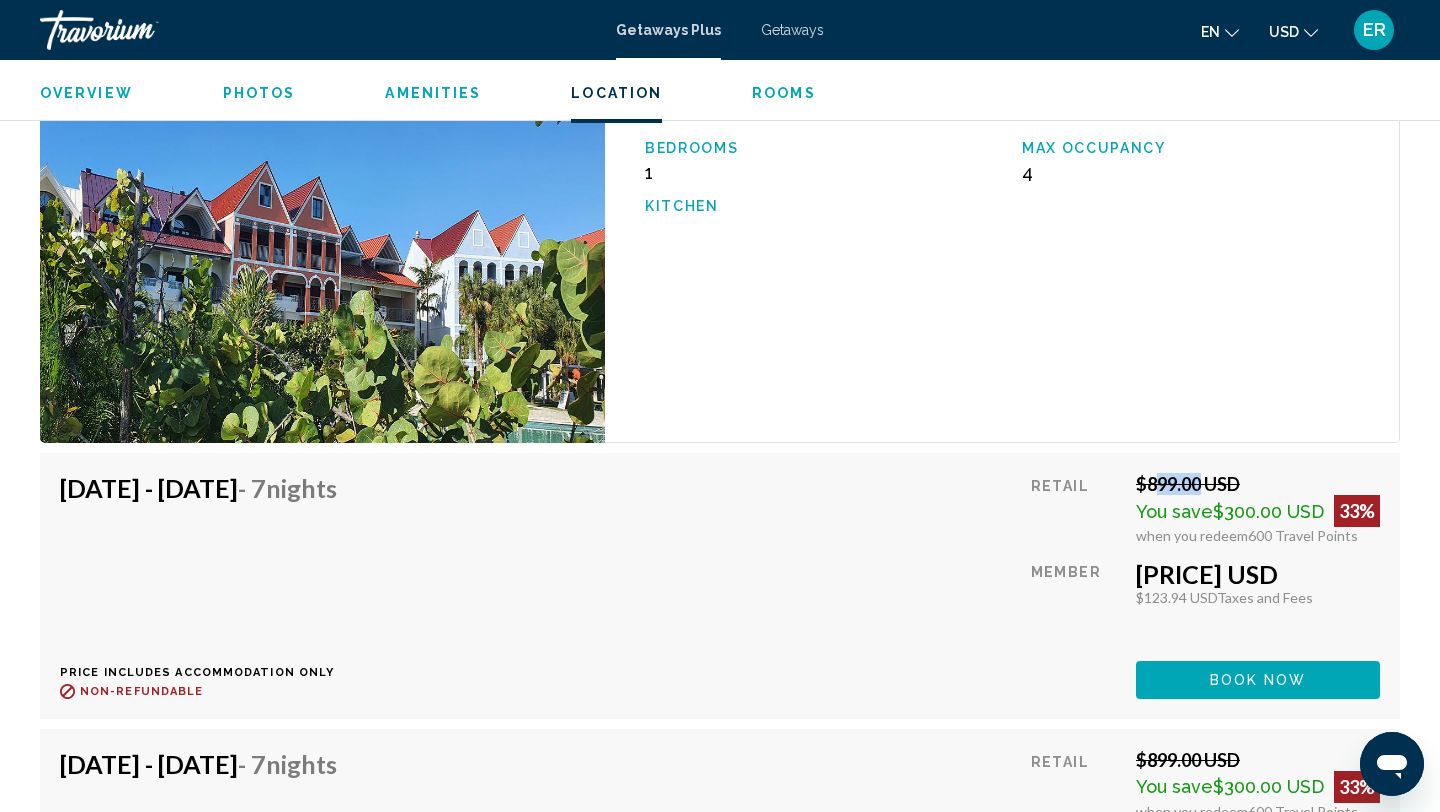 click on "1 Bedroom Unit (LIMITED KITCHEN) Bedrooms 1 Max Occupancy 4 Kitchen" at bounding box center (1002, 256) 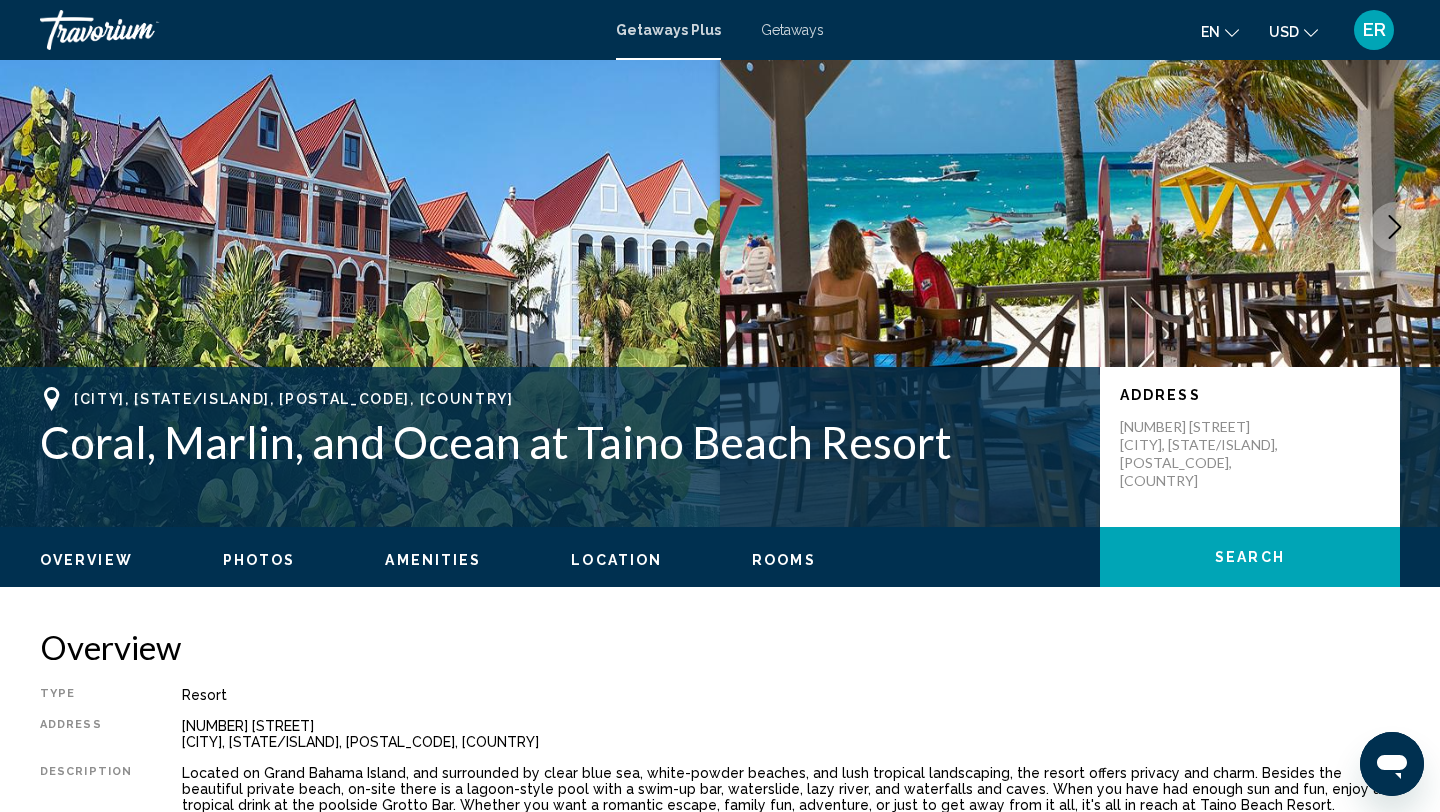 scroll, scrollTop: 0, scrollLeft: 0, axis: both 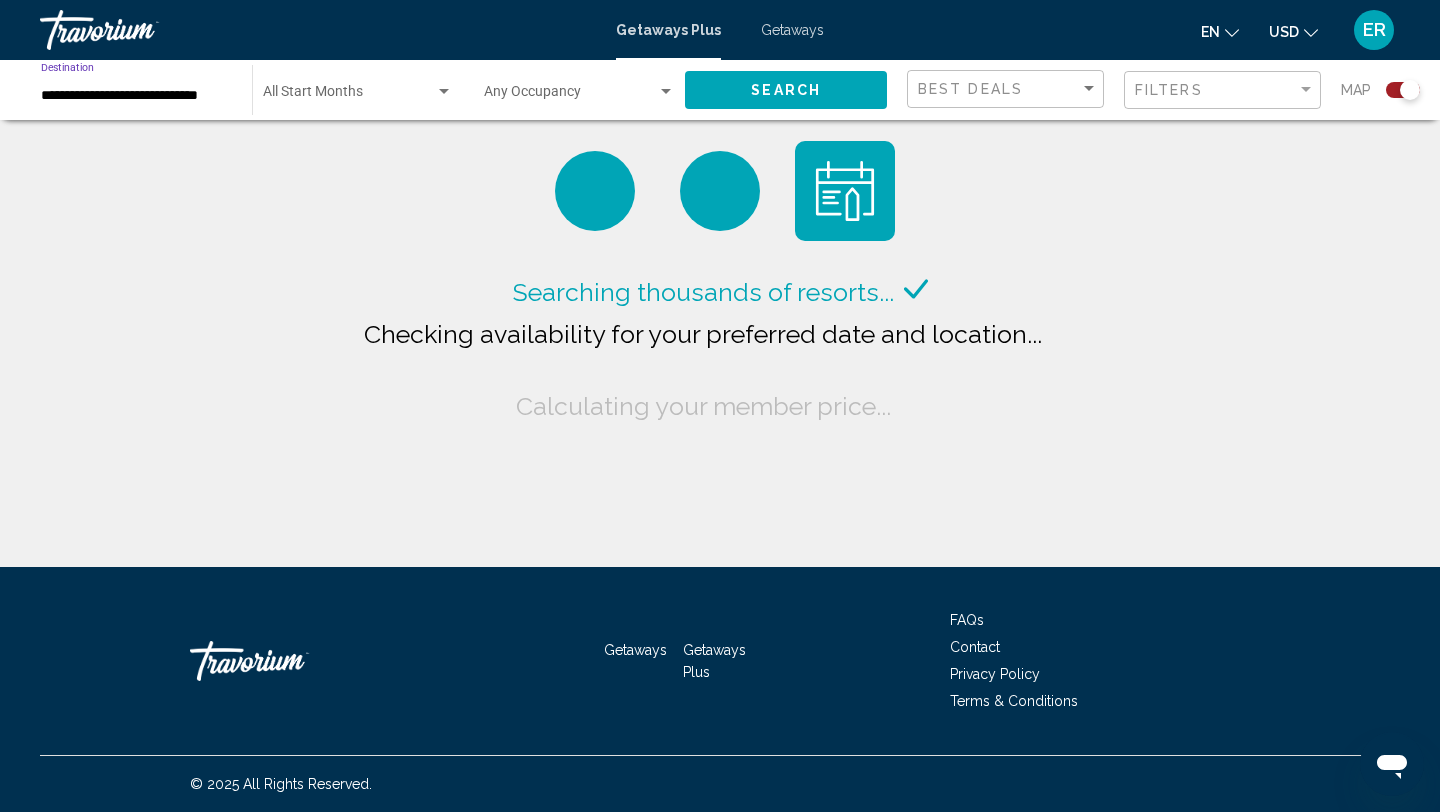 click on "**********" at bounding box center (136, 96) 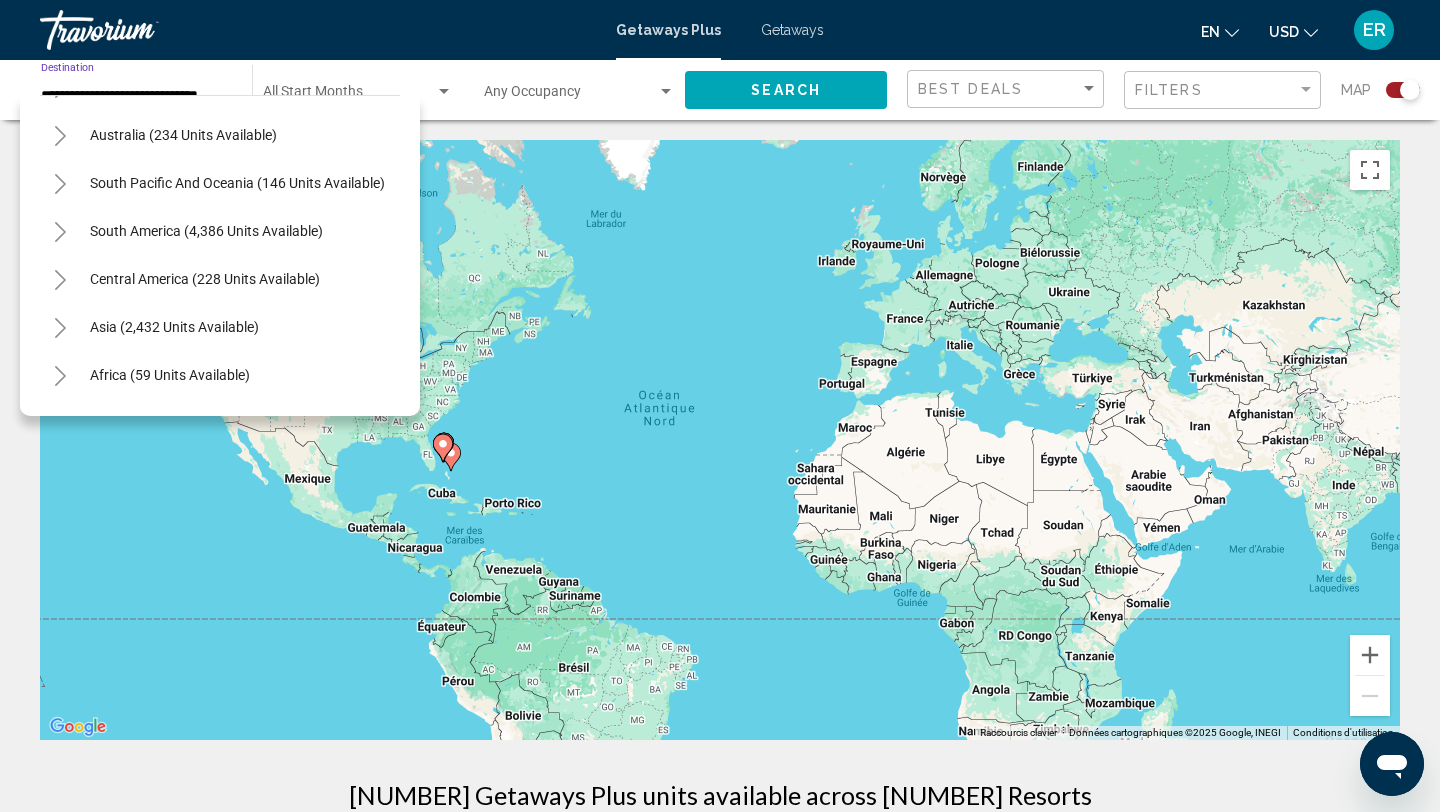 scroll, scrollTop: 673, scrollLeft: 0, axis: vertical 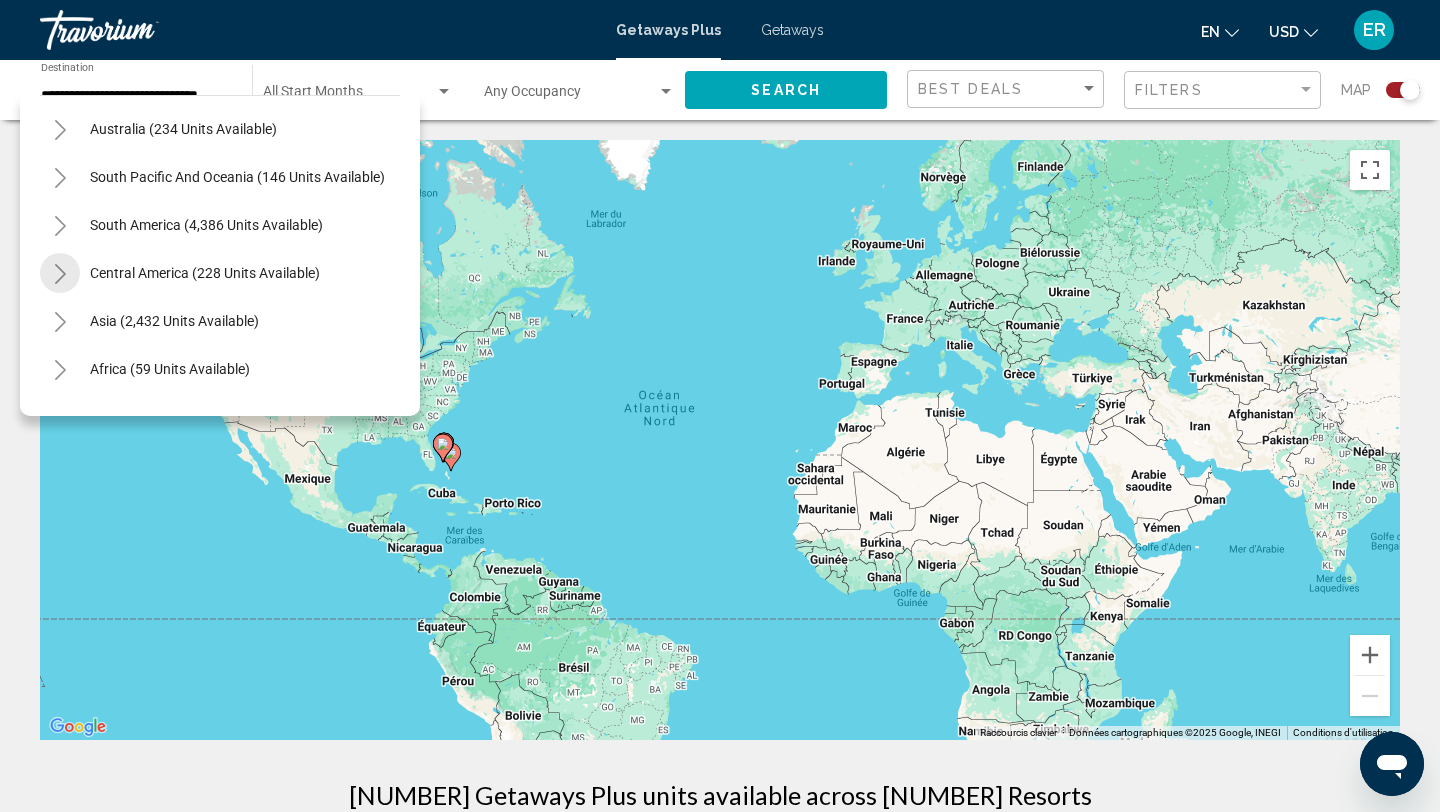 click 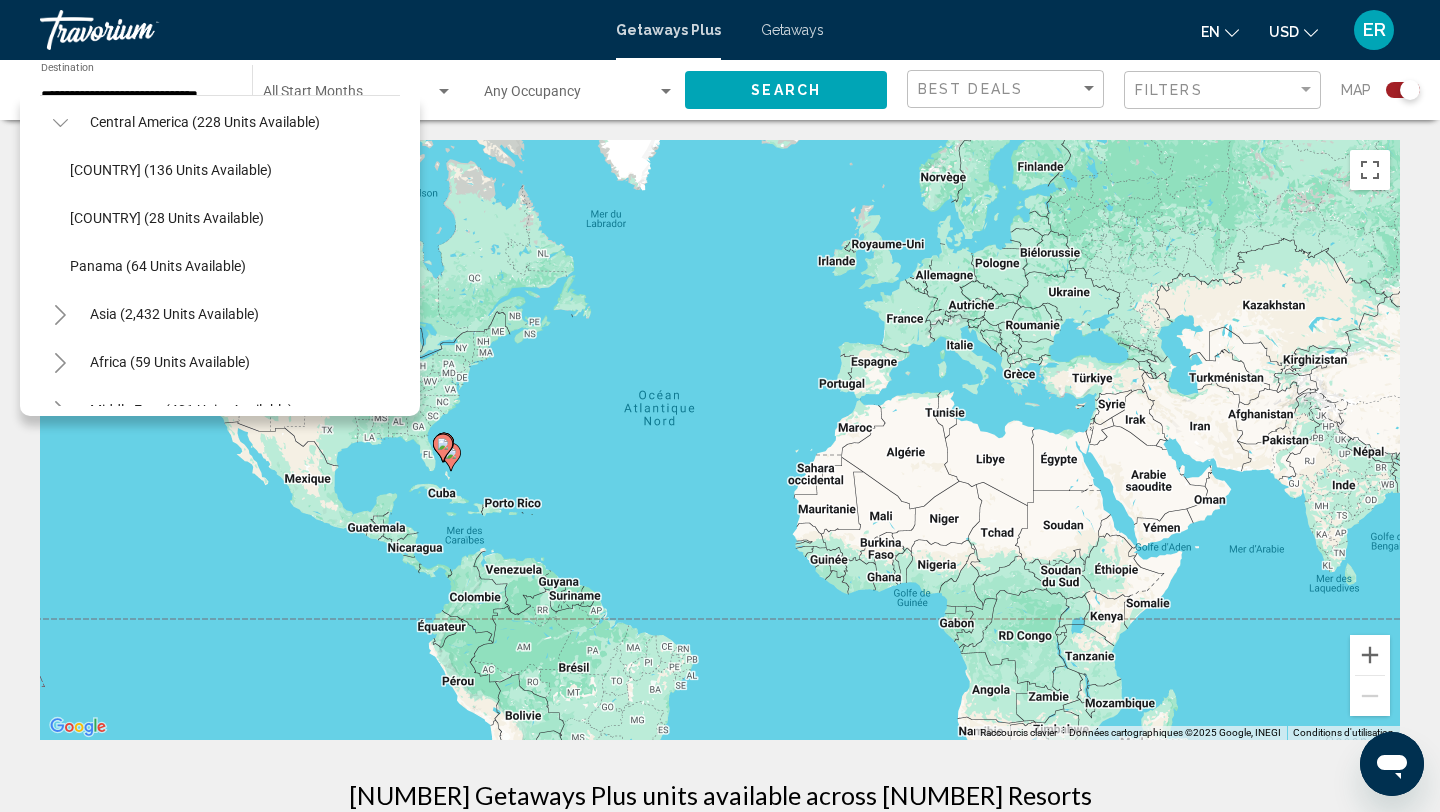 click 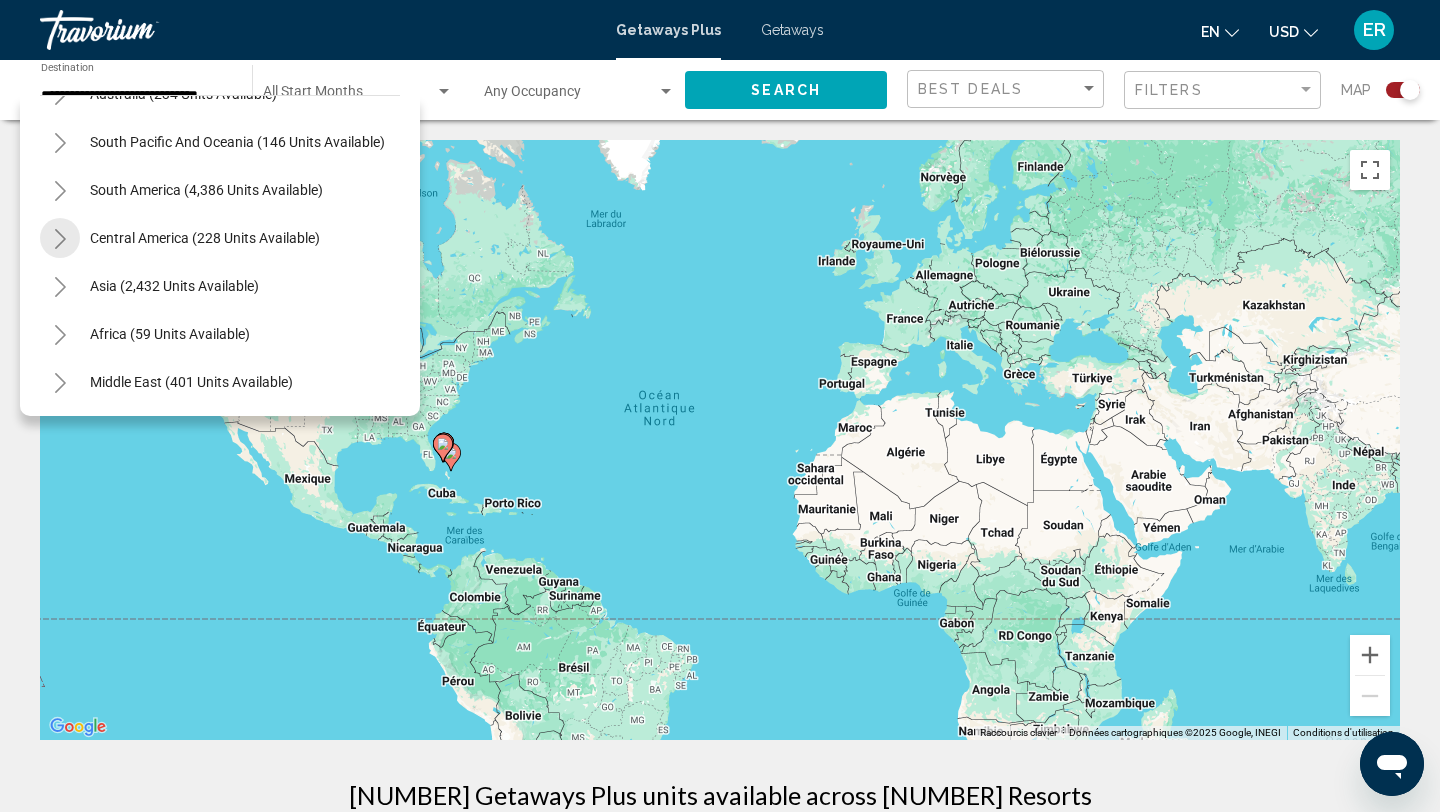 scroll, scrollTop: 708, scrollLeft: 0, axis: vertical 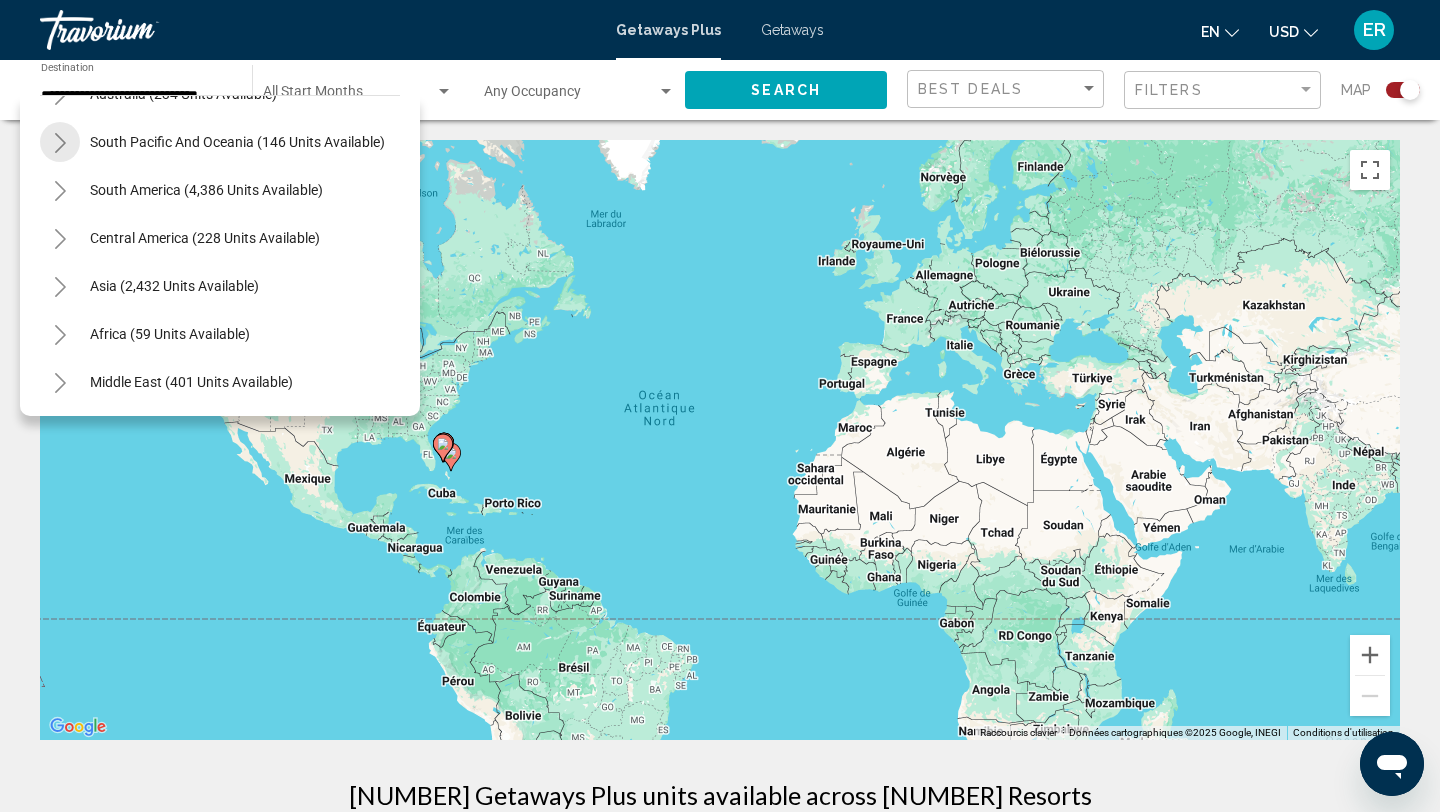 click 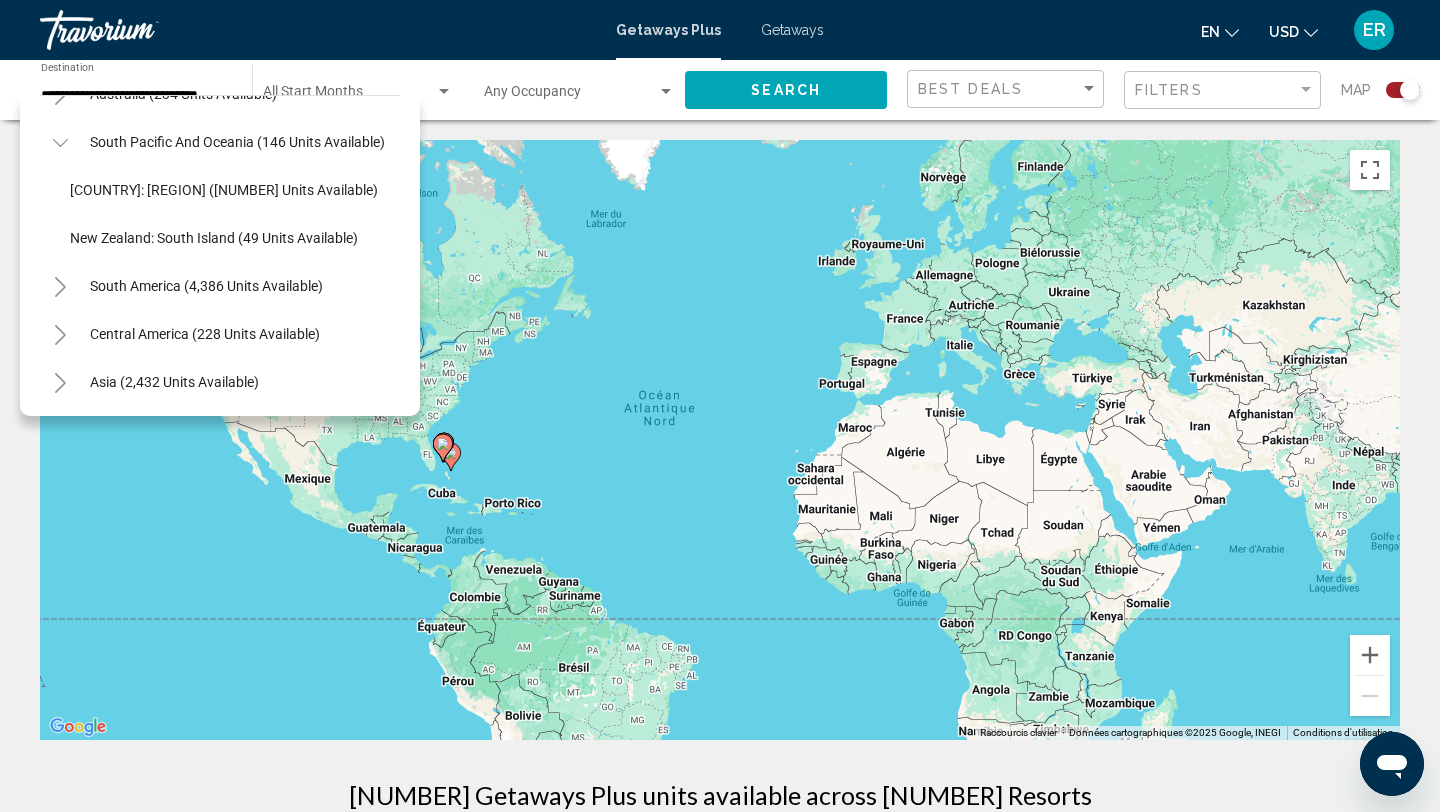click 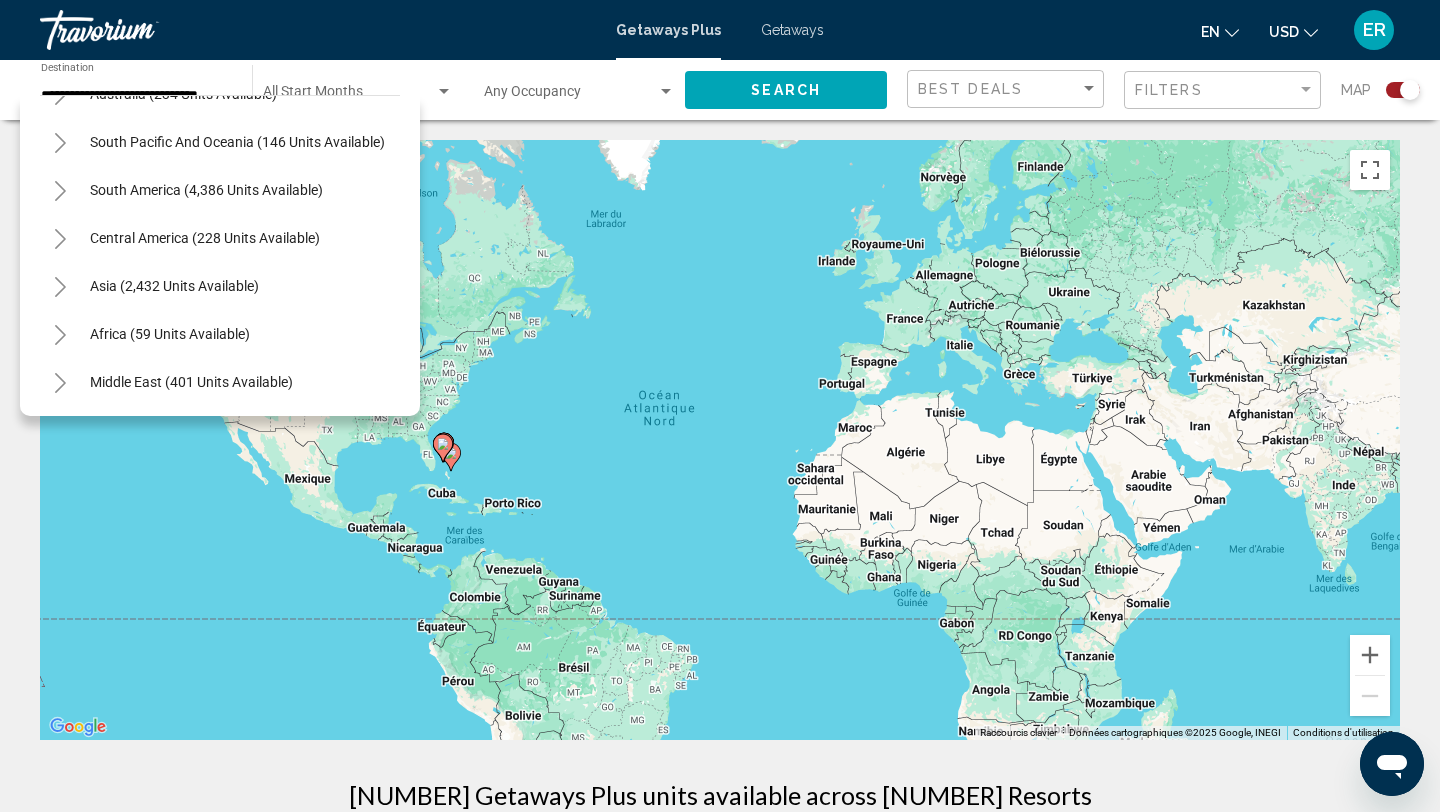 scroll, scrollTop: 73, scrollLeft: 0, axis: vertical 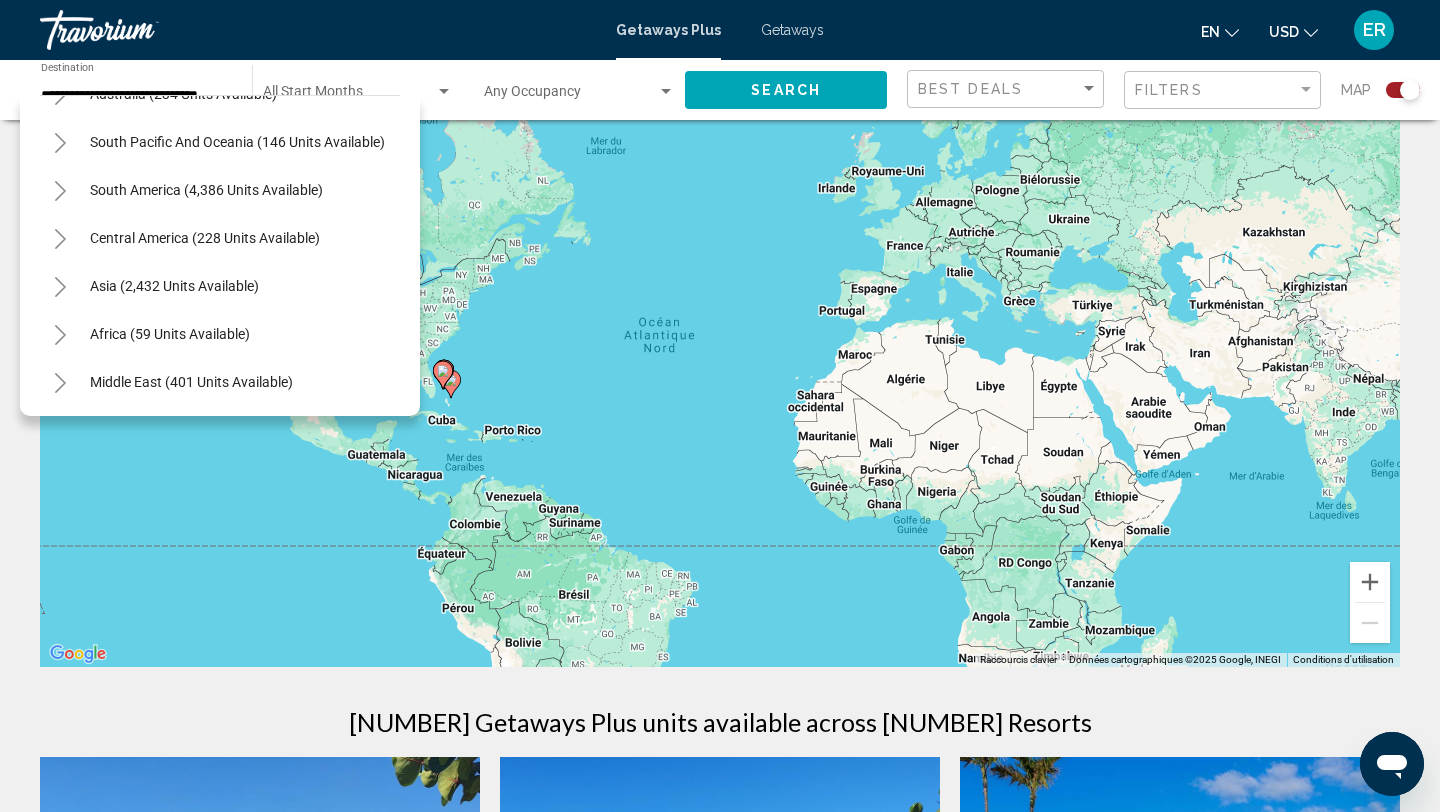 click 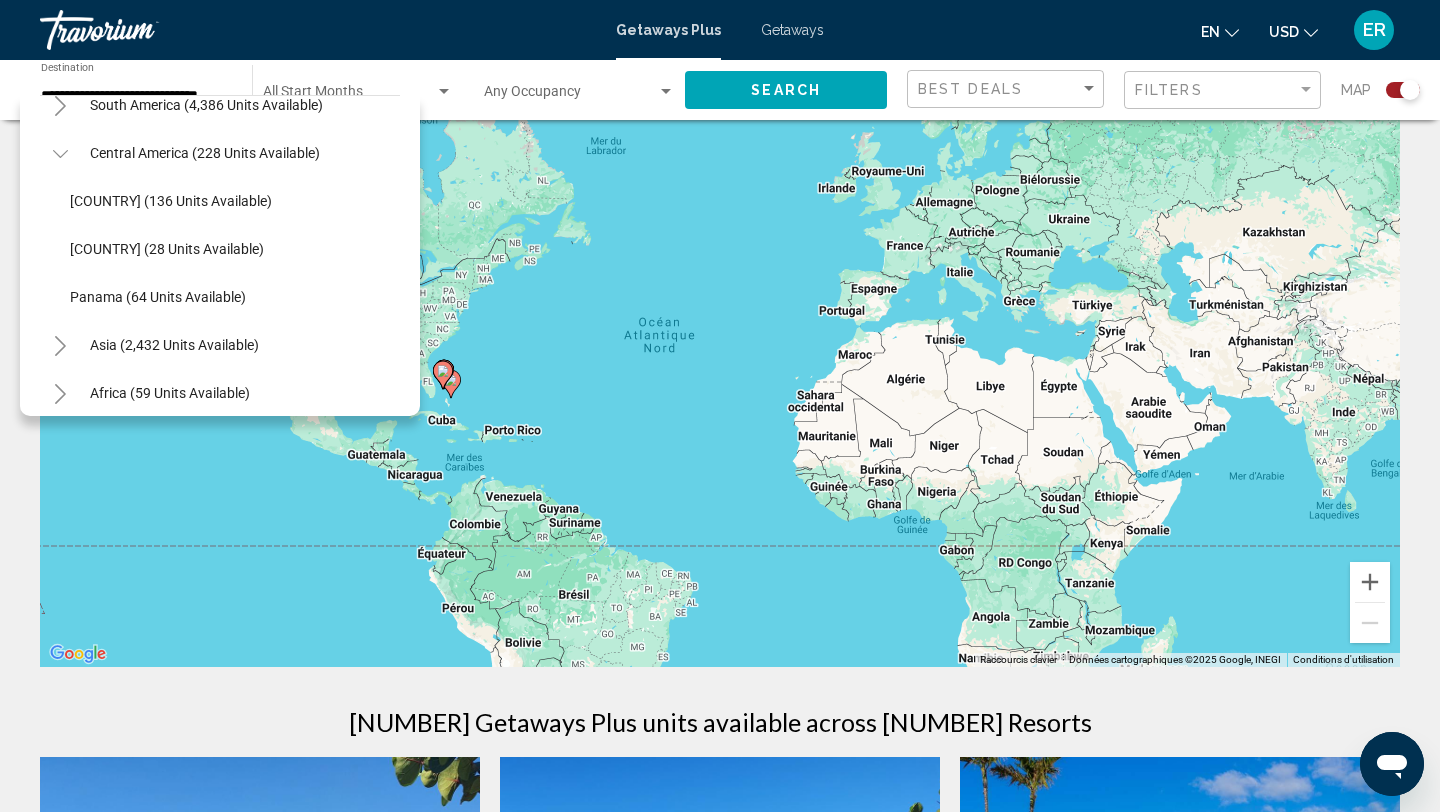 click 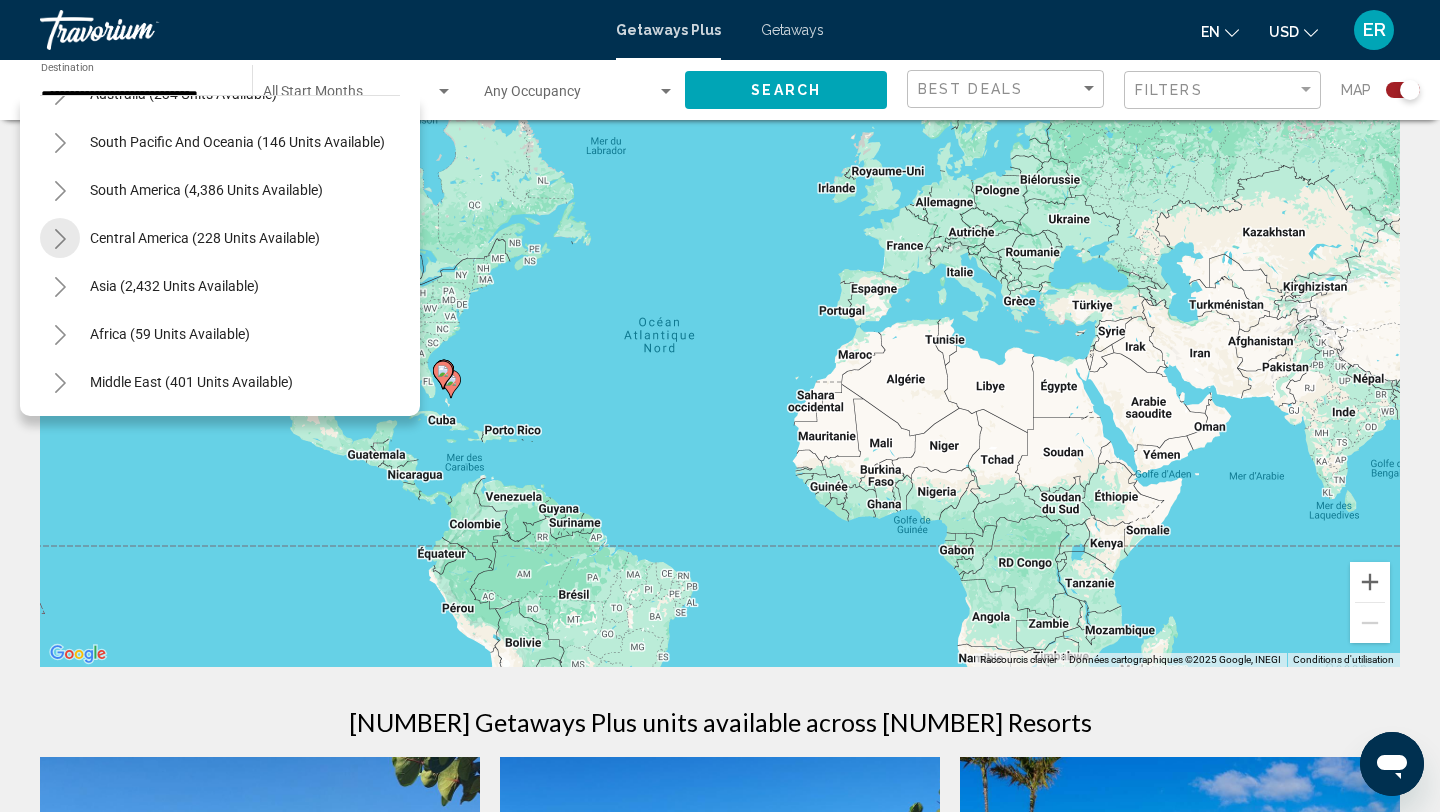 scroll, scrollTop: 708, scrollLeft: 0, axis: vertical 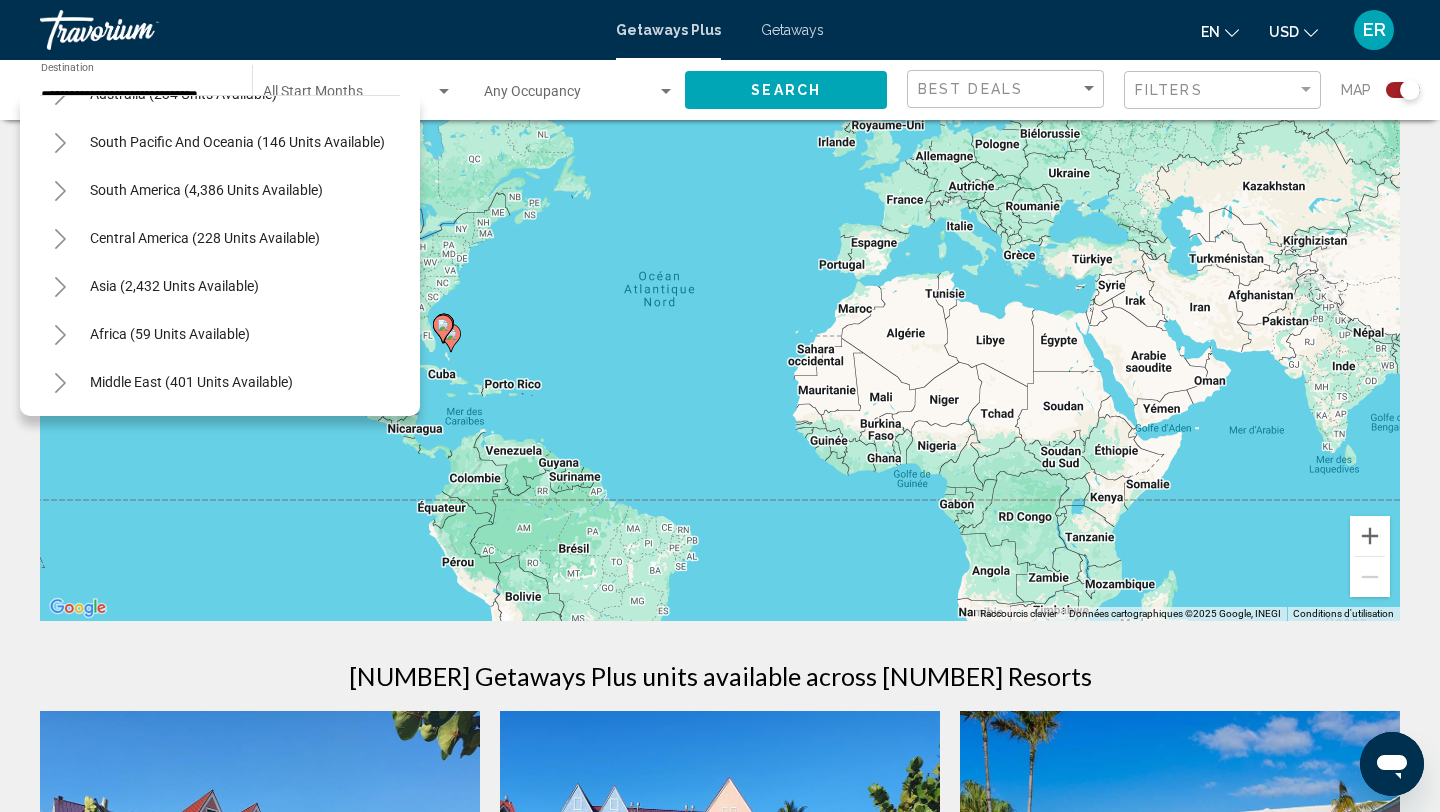 click 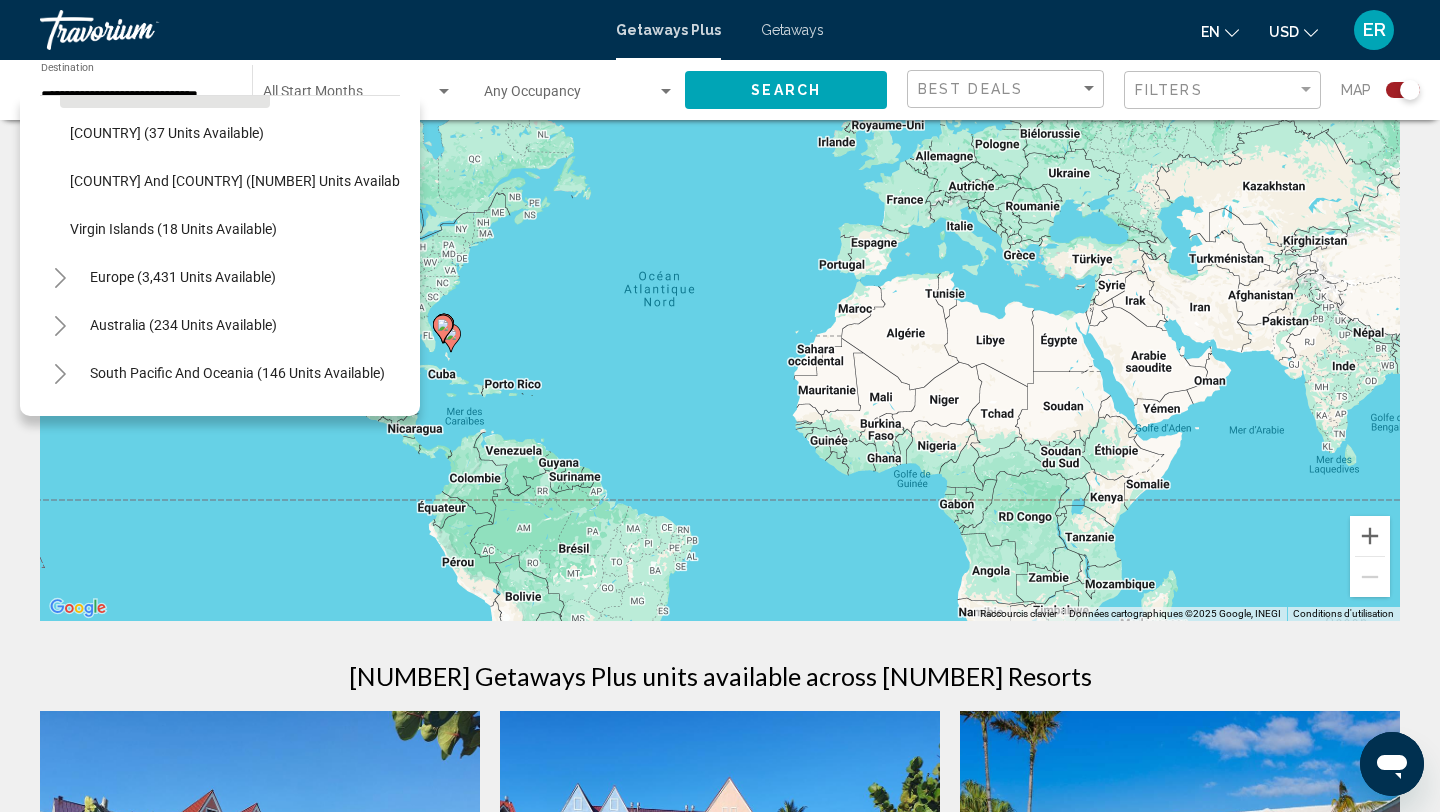 scroll, scrollTop: 491, scrollLeft: 0, axis: vertical 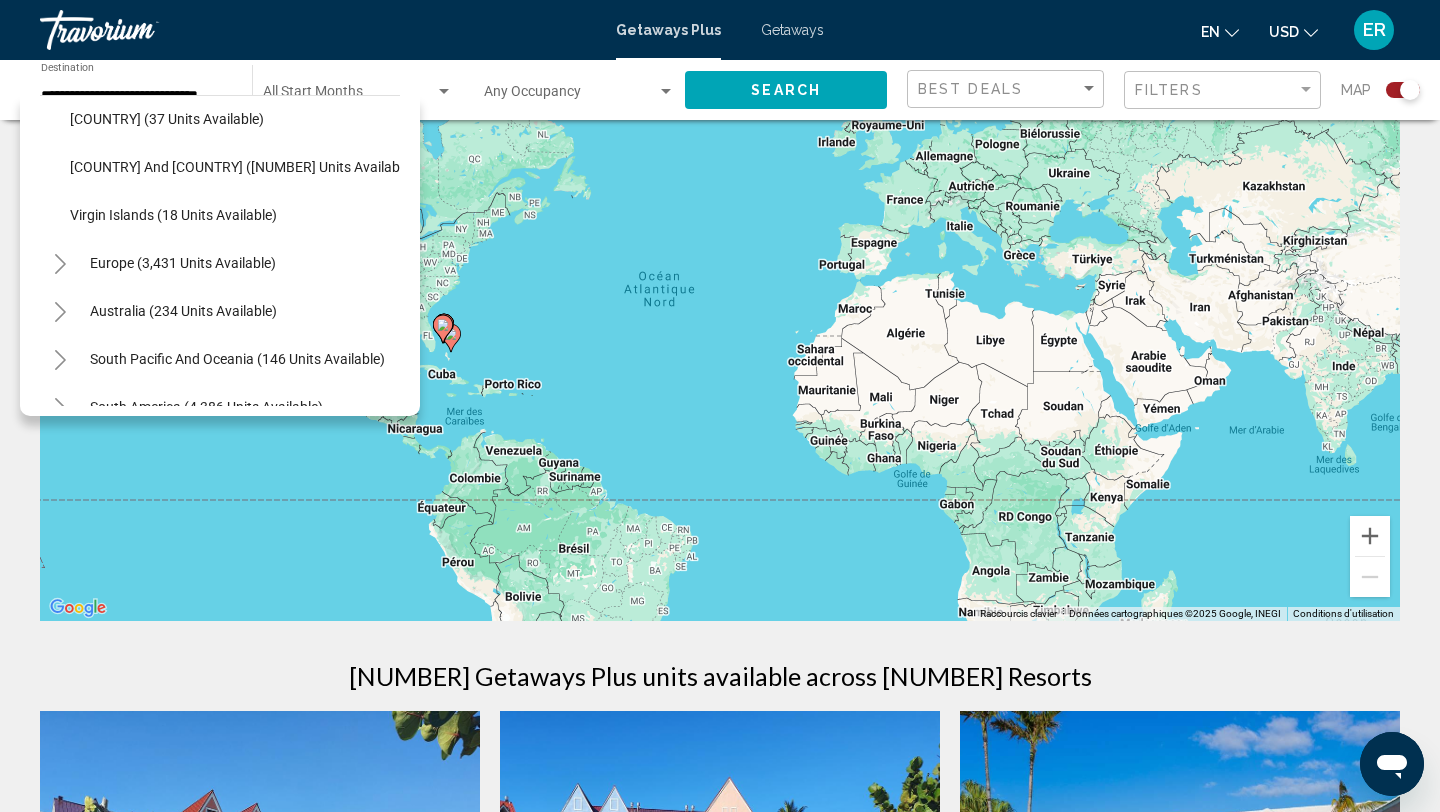 click 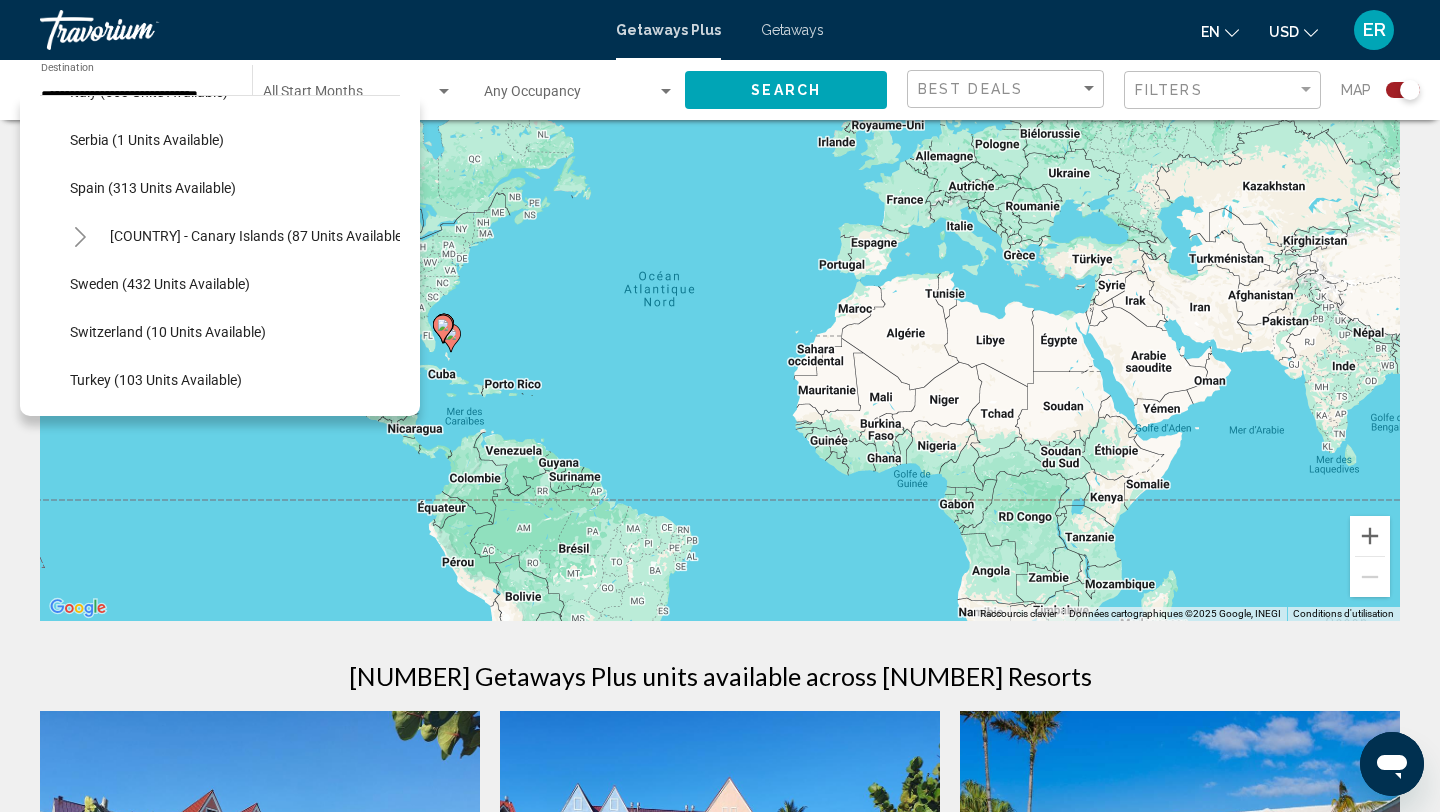 scroll, scrollTop: 1107, scrollLeft: 0, axis: vertical 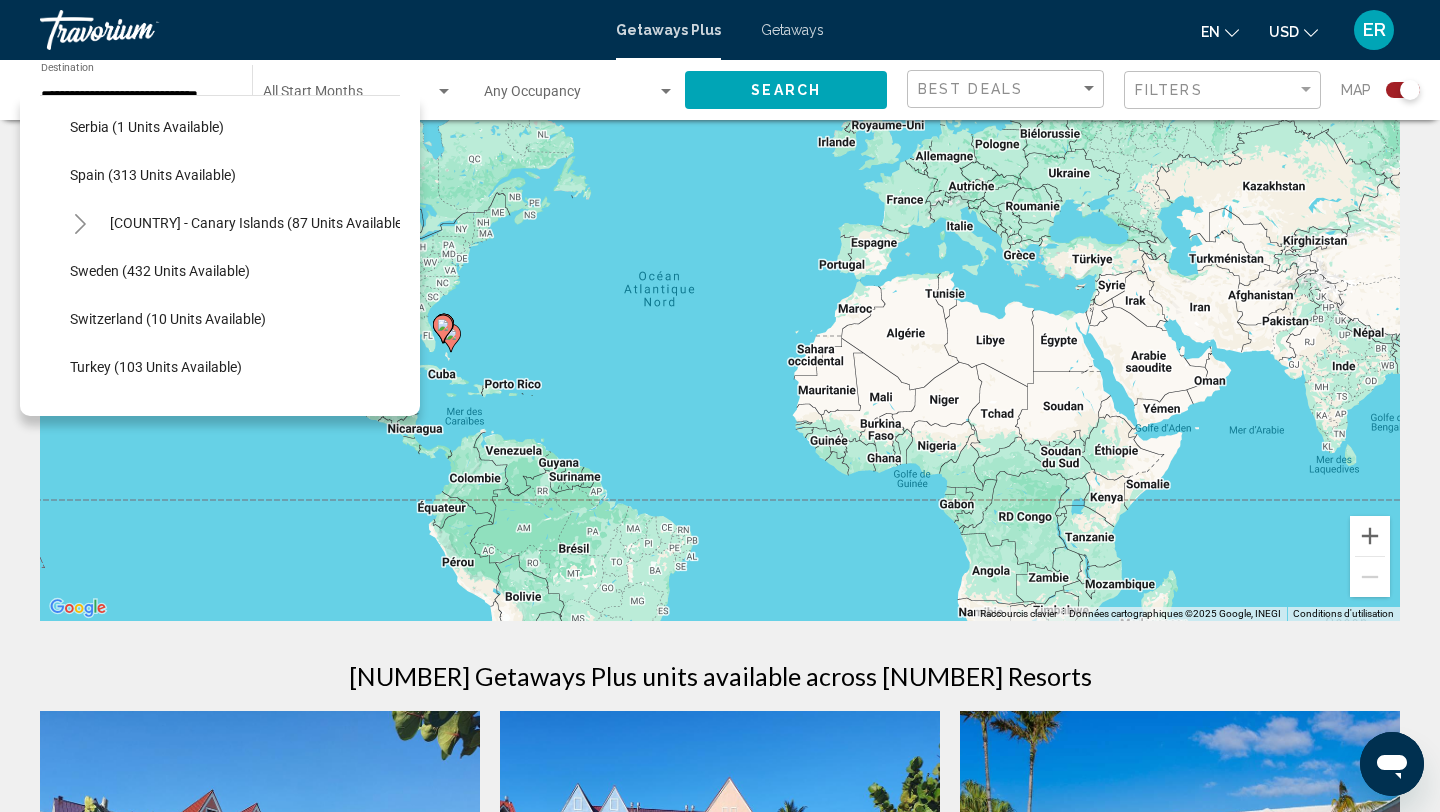 click 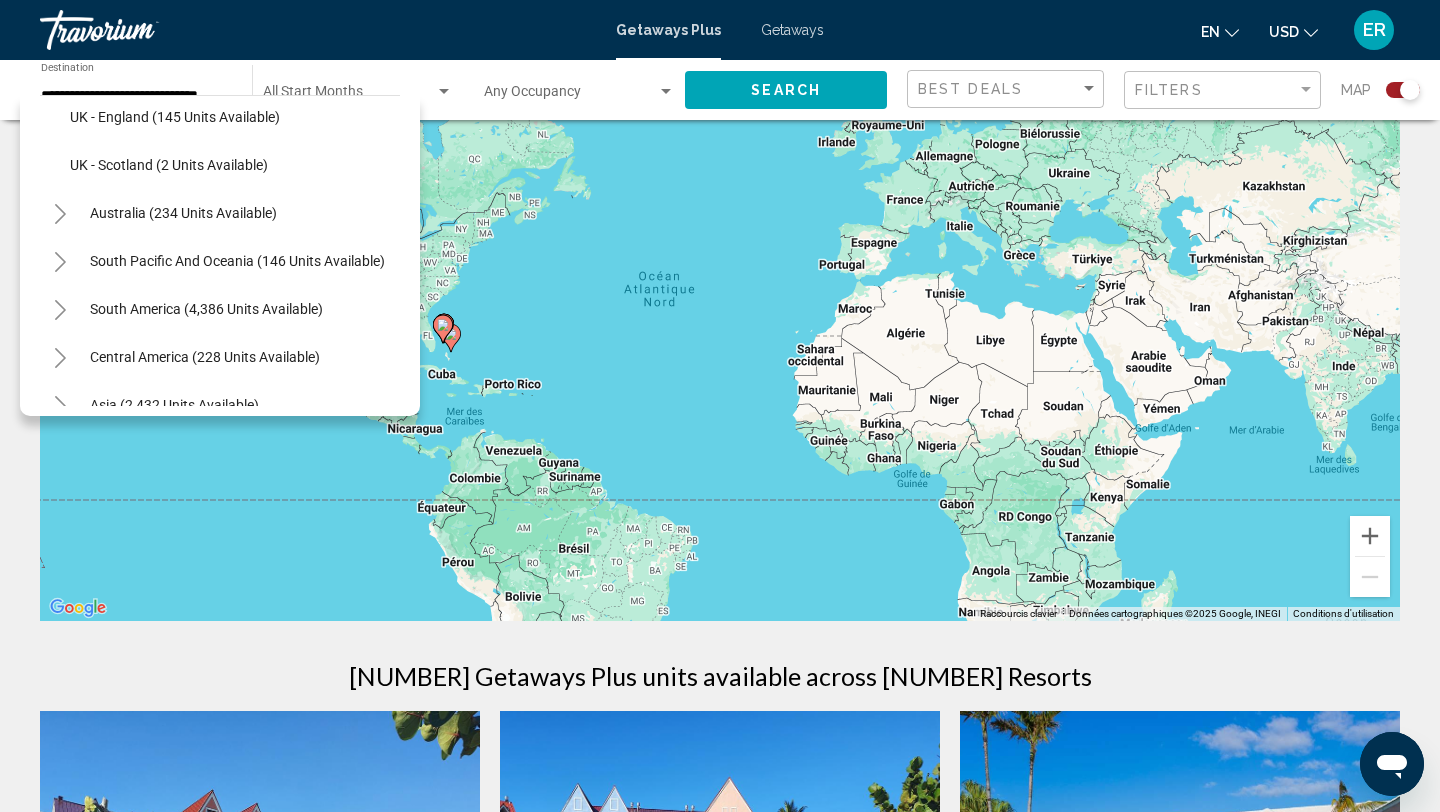scroll, scrollTop: 1614, scrollLeft: 0, axis: vertical 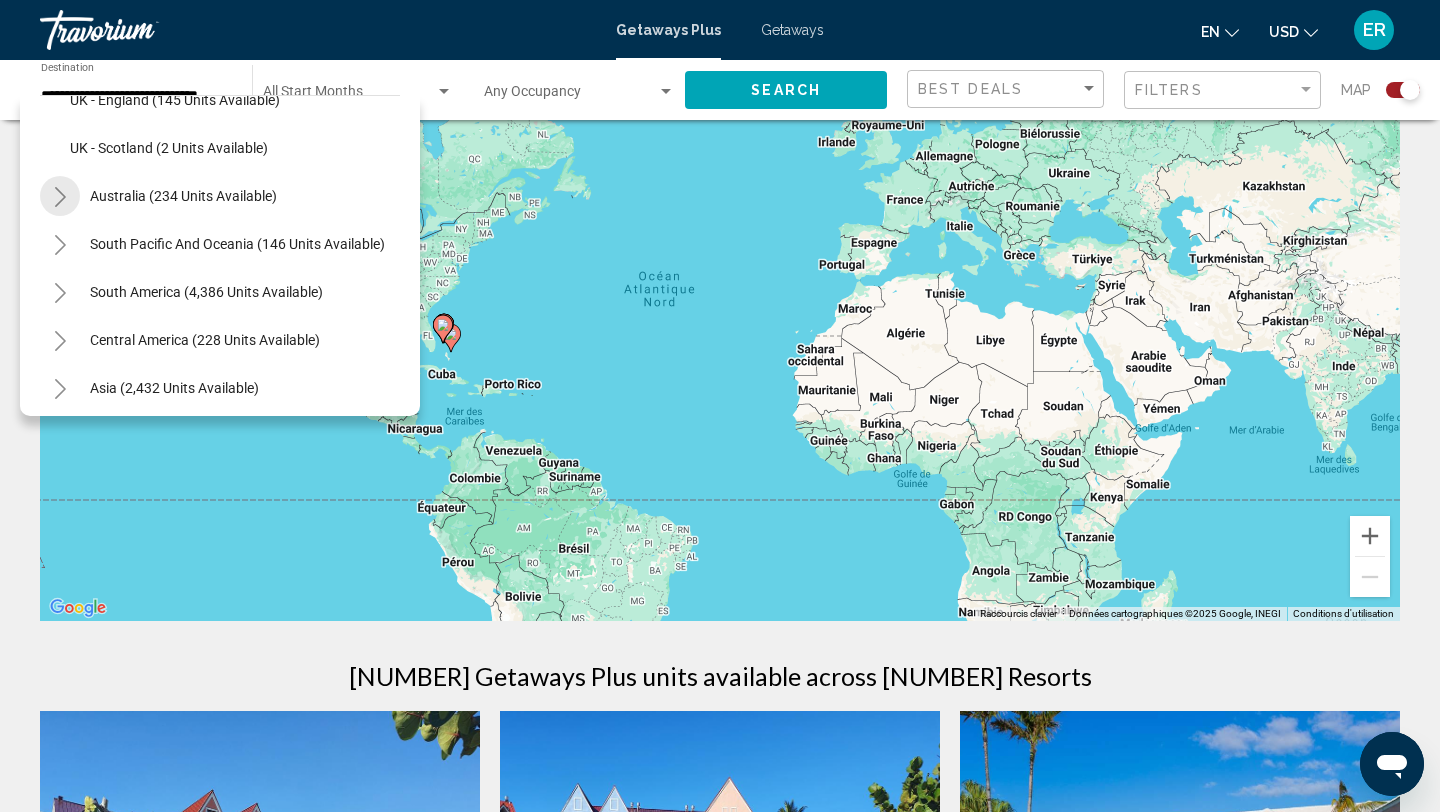 click 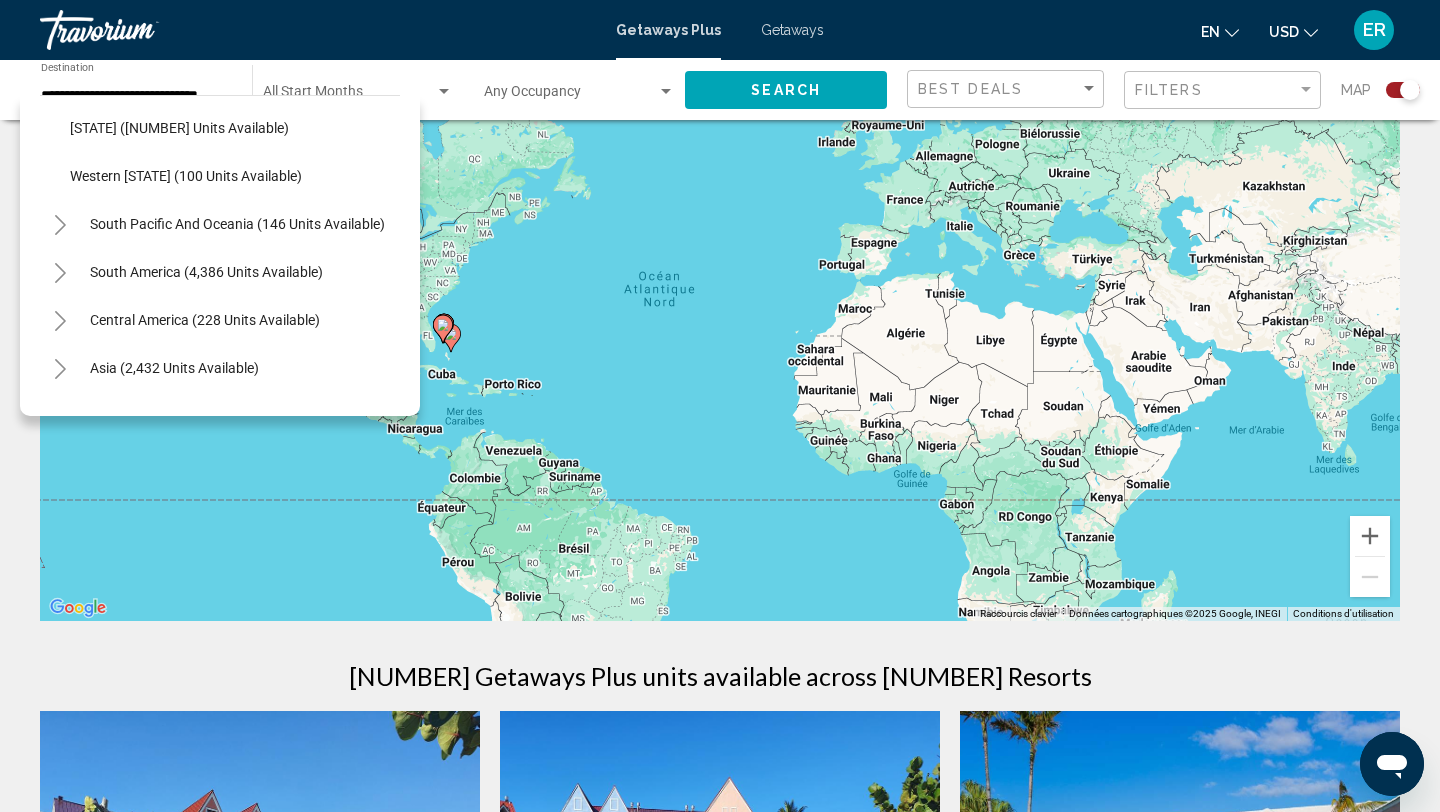 scroll, scrollTop: 1891, scrollLeft: 0, axis: vertical 